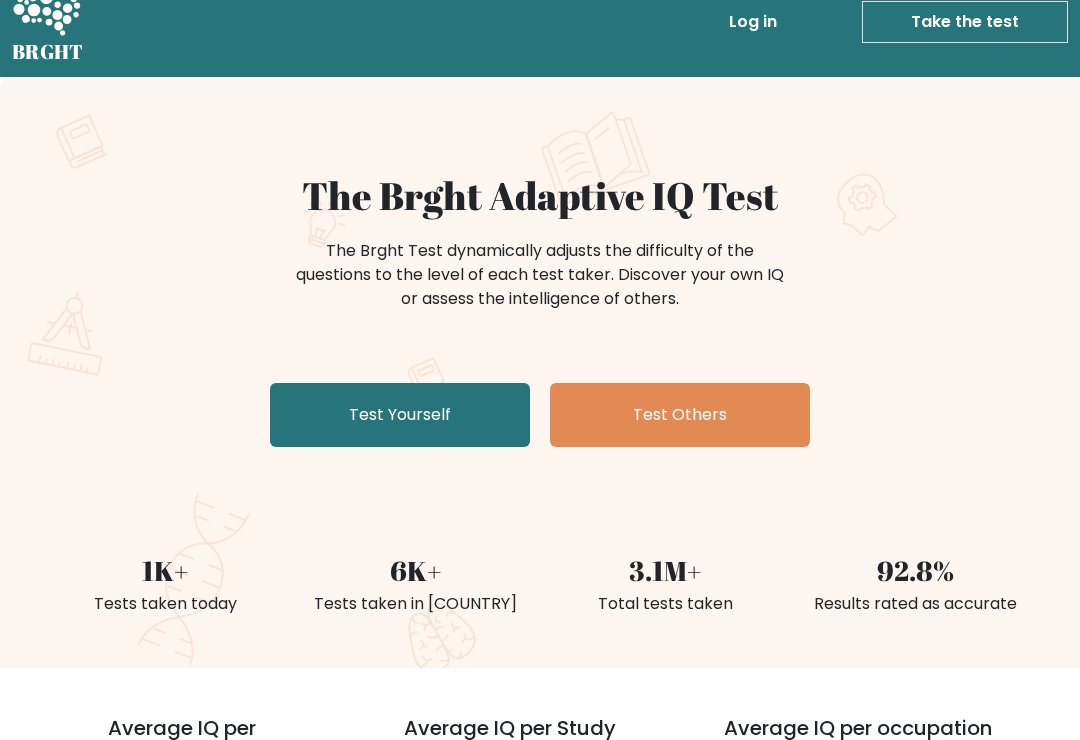scroll, scrollTop: 33, scrollLeft: 0, axis: vertical 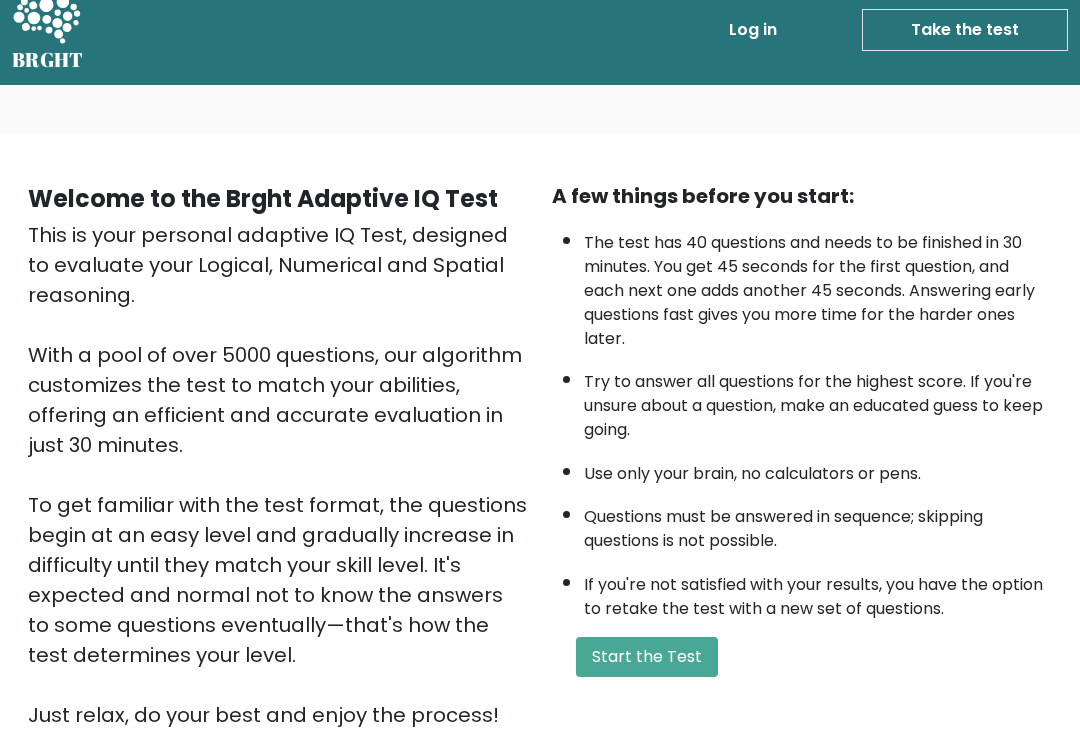 click on "Take the test" at bounding box center [965, 30] 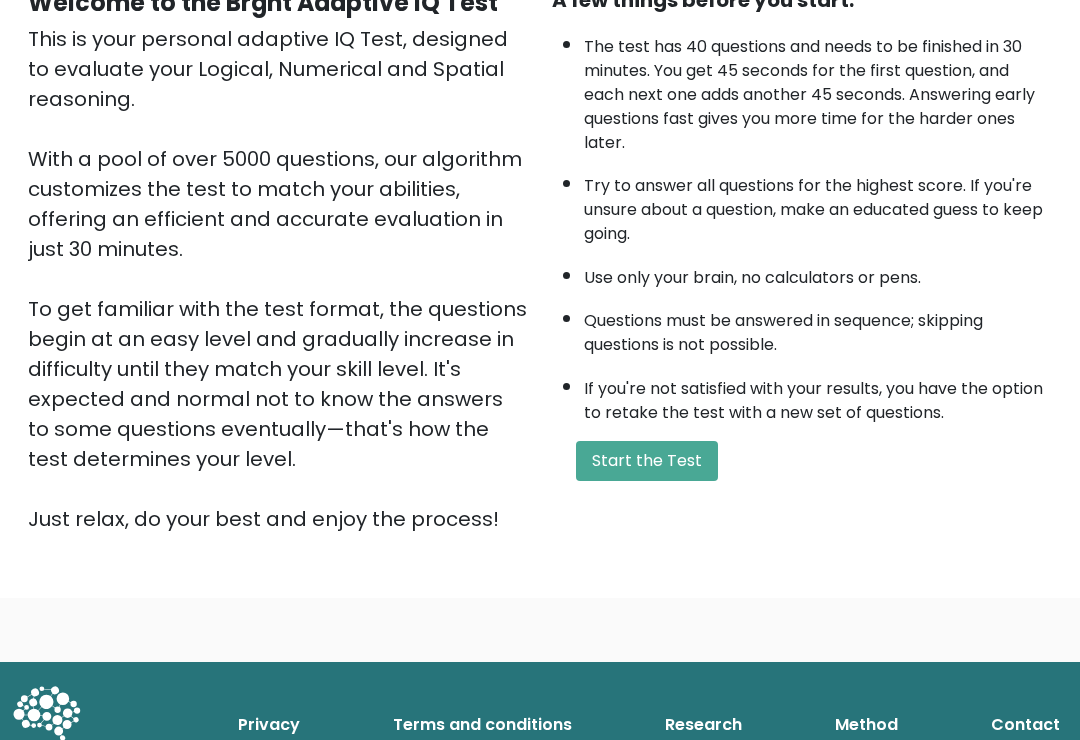 scroll, scrollTop: 222, scrollLeft: 0, axis: vertical 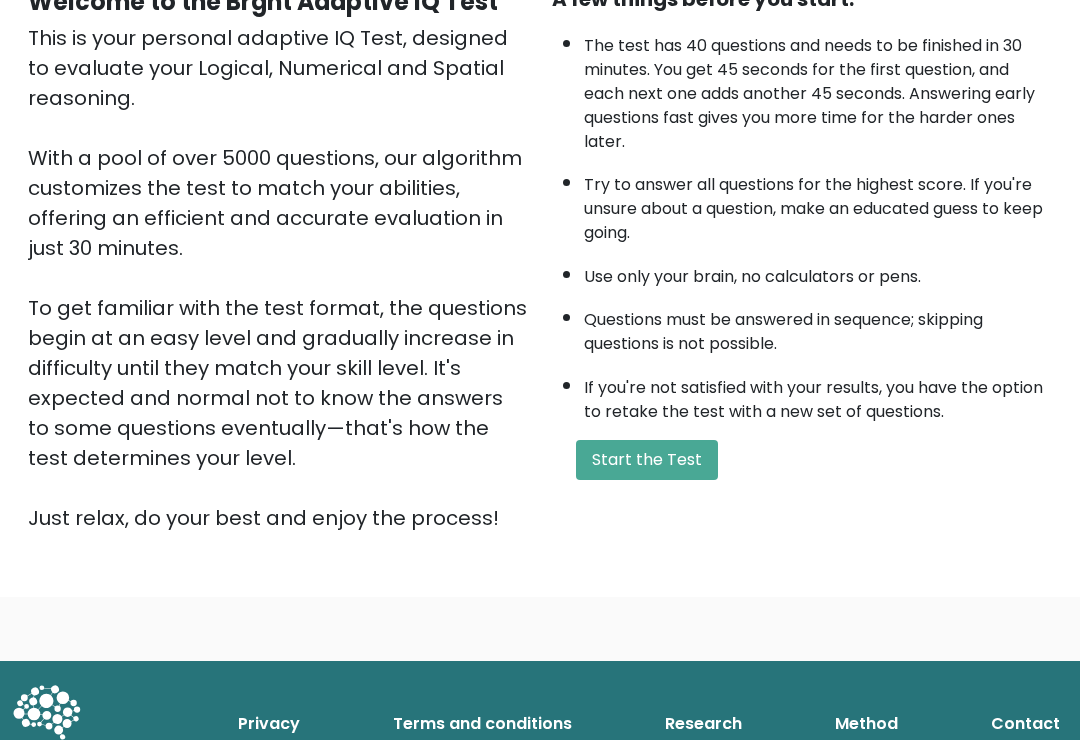 click on "Start the Test" at bounding box center [647, 460] 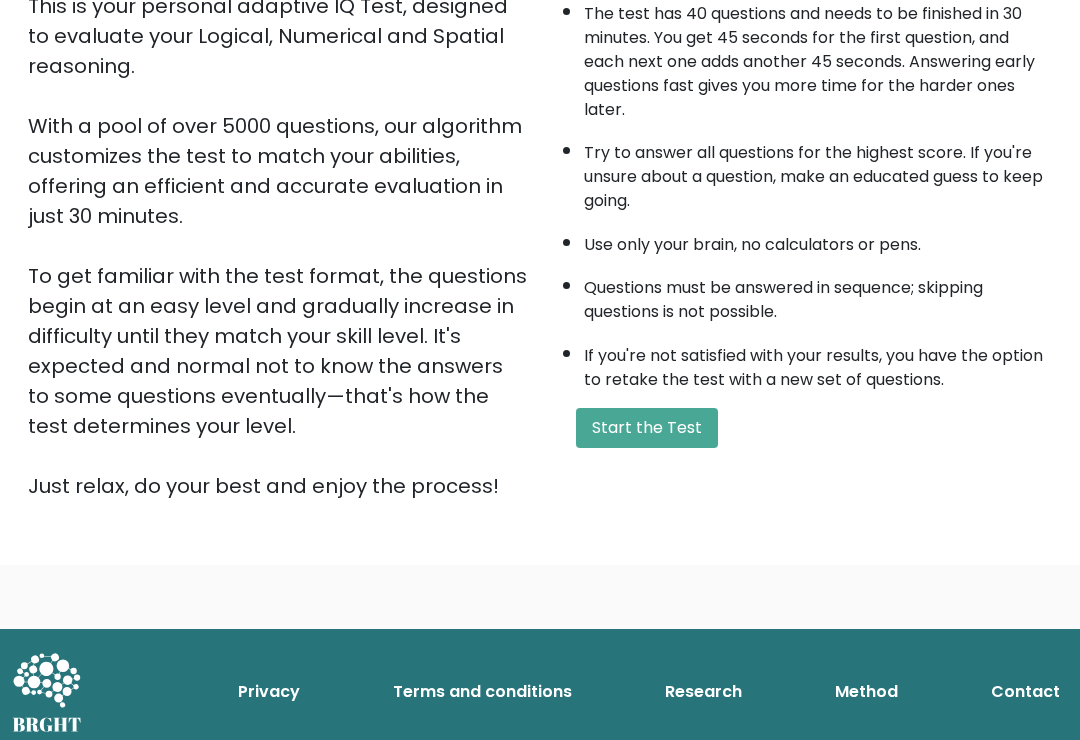 click on "Start the Test" at bounding box center (647, 429) 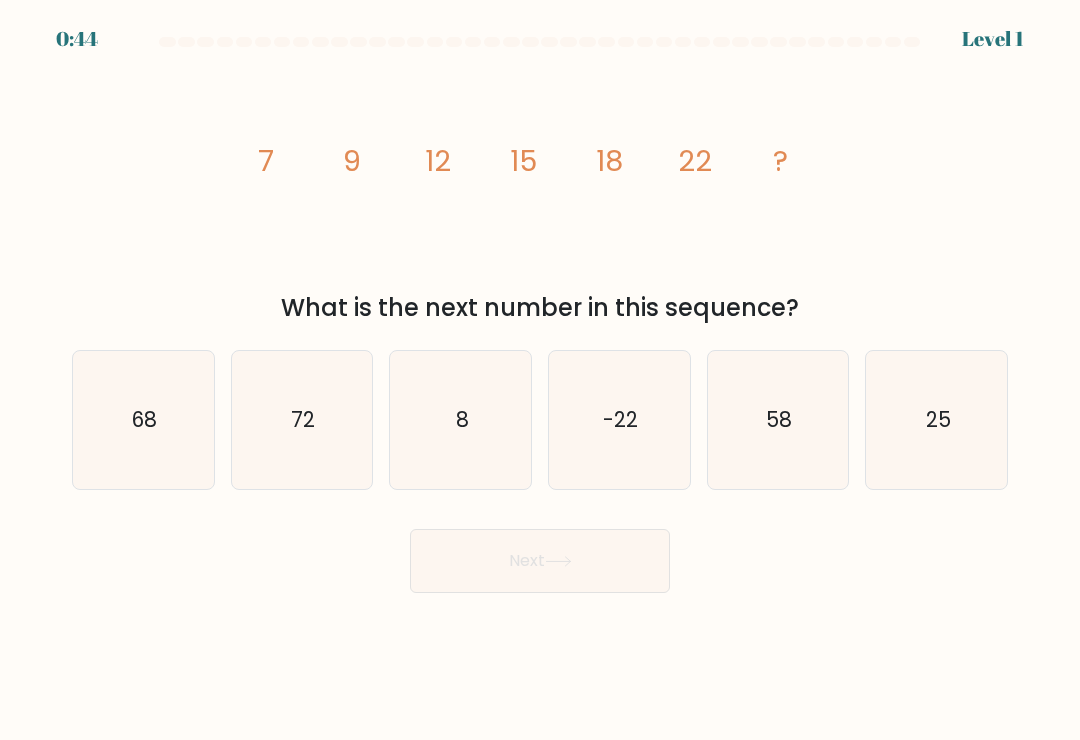 scroll, scrollTop: 0, scrollLeft: 0, axis: both 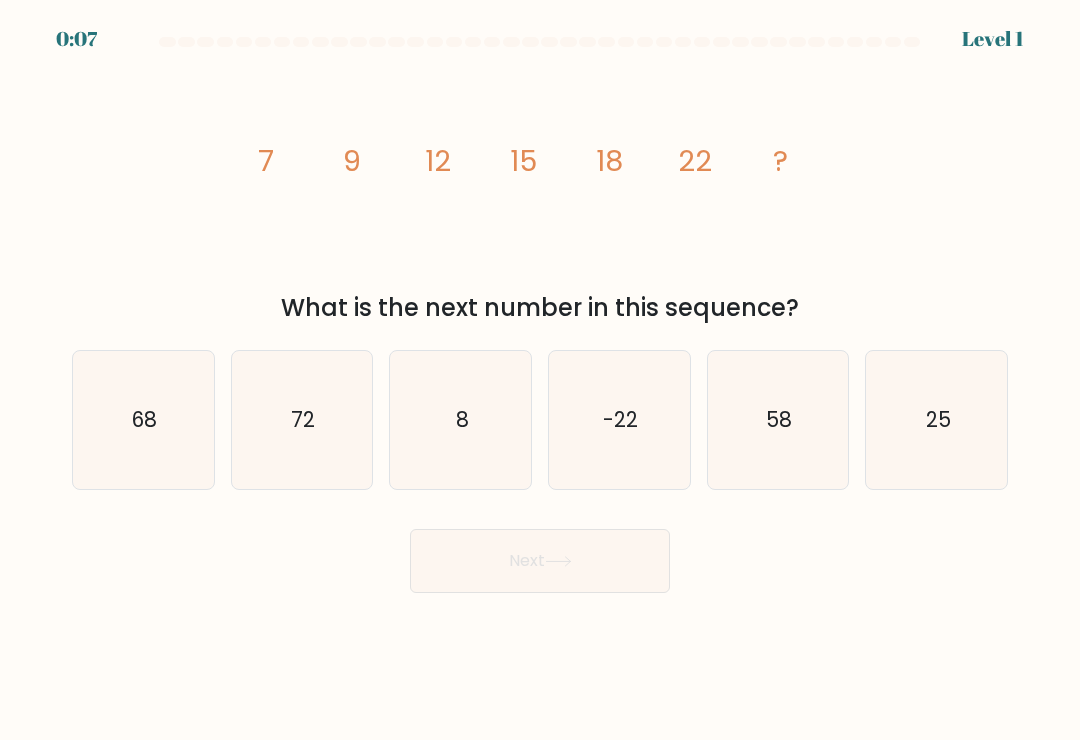 click on "25" 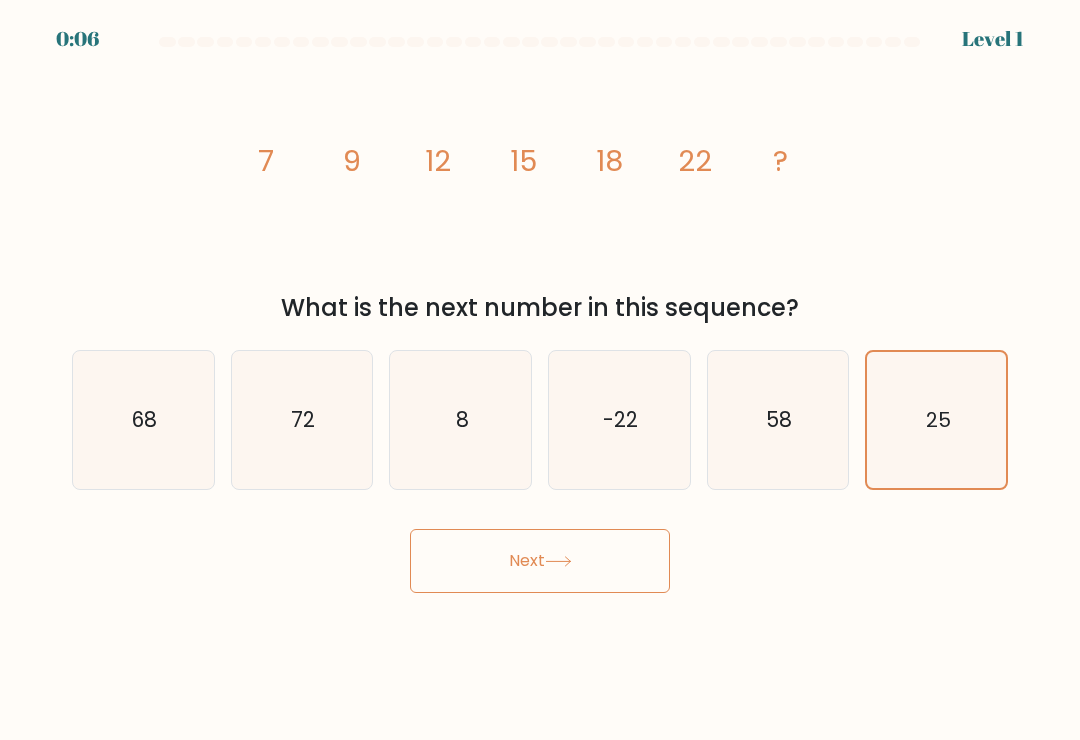 click 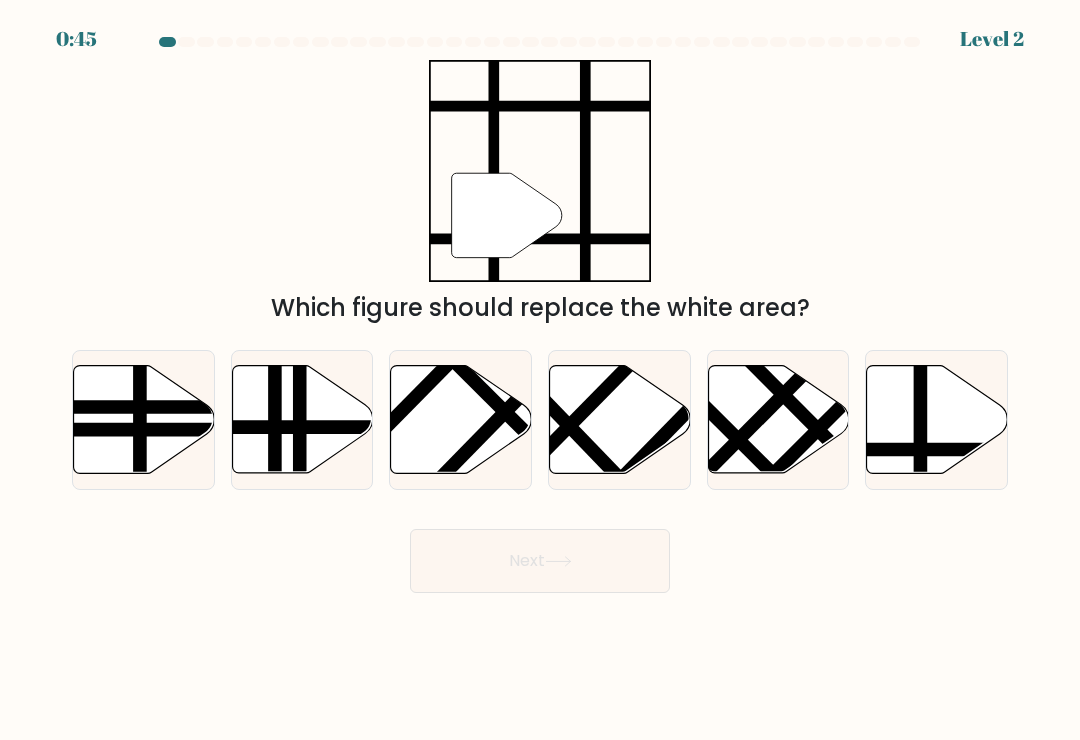 click 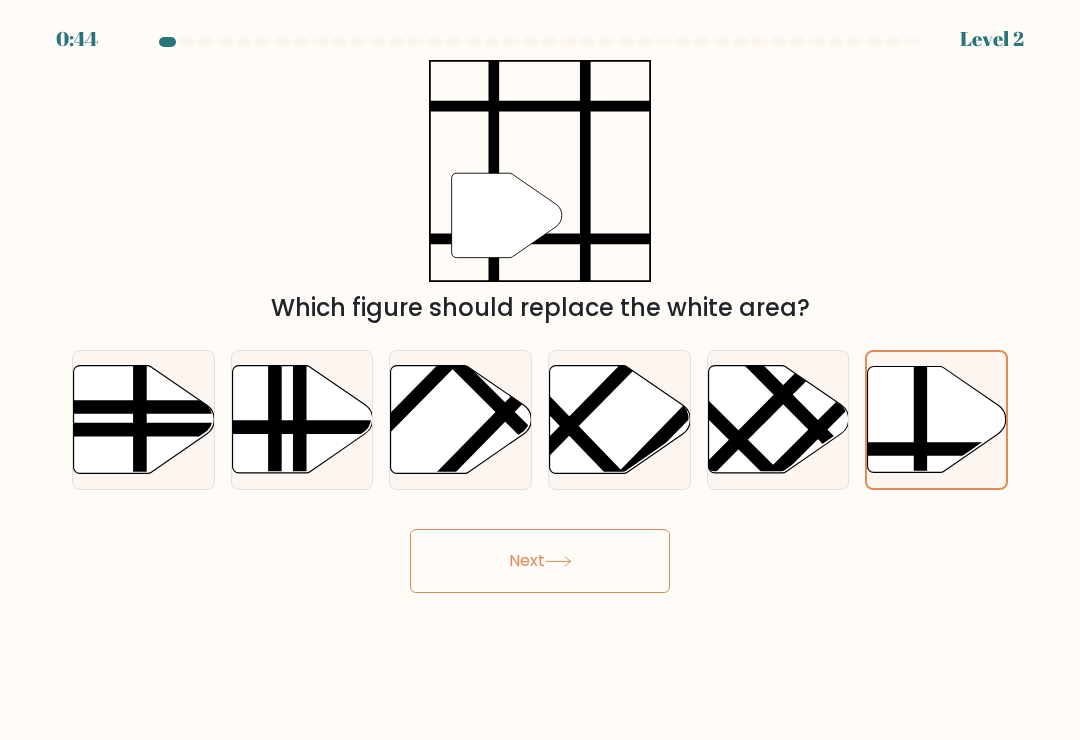 click on "Next" at bounding box center [540, 561] 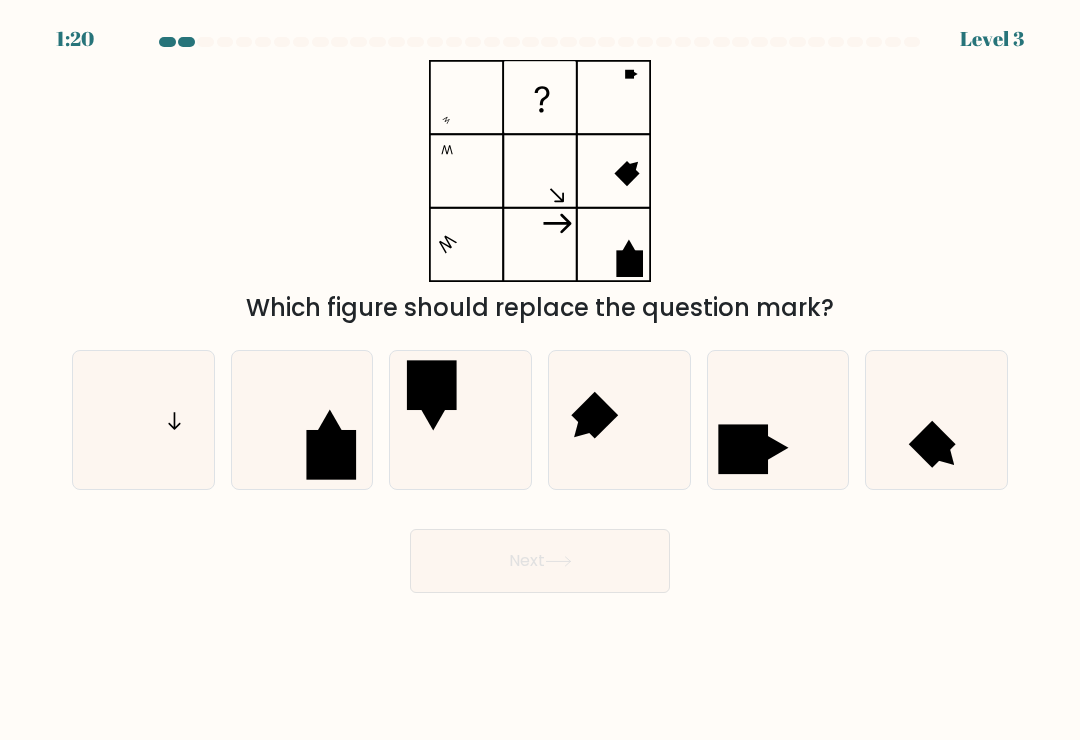 click 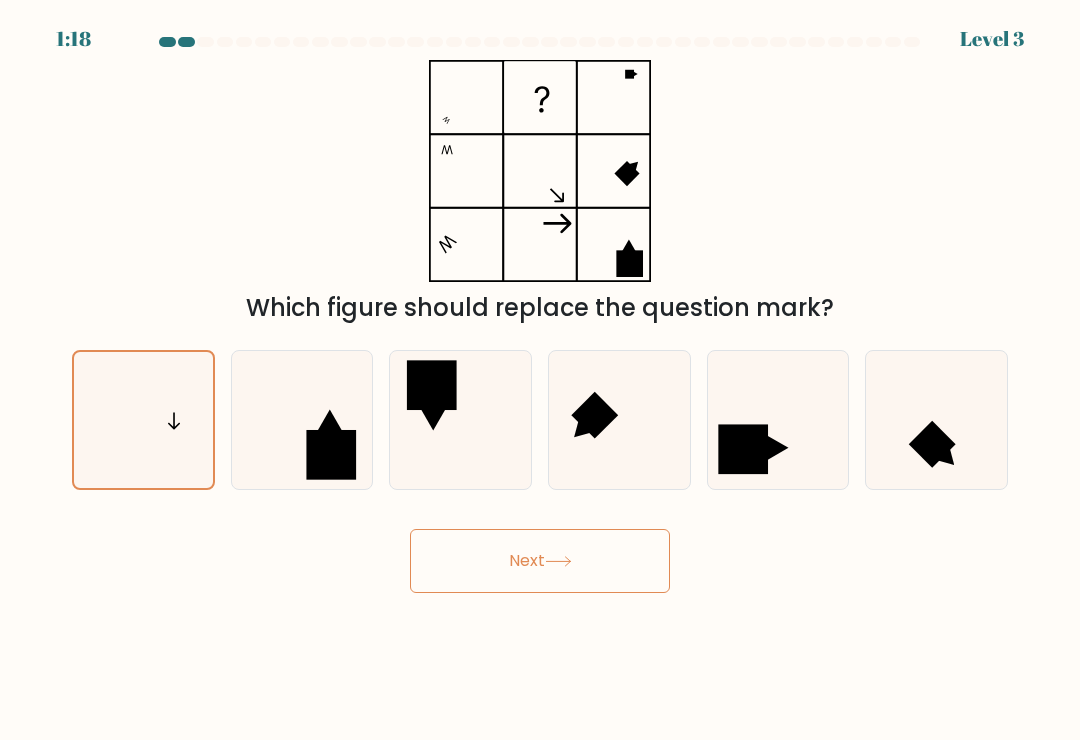 click on "Next" at bounding box center (540, 561) 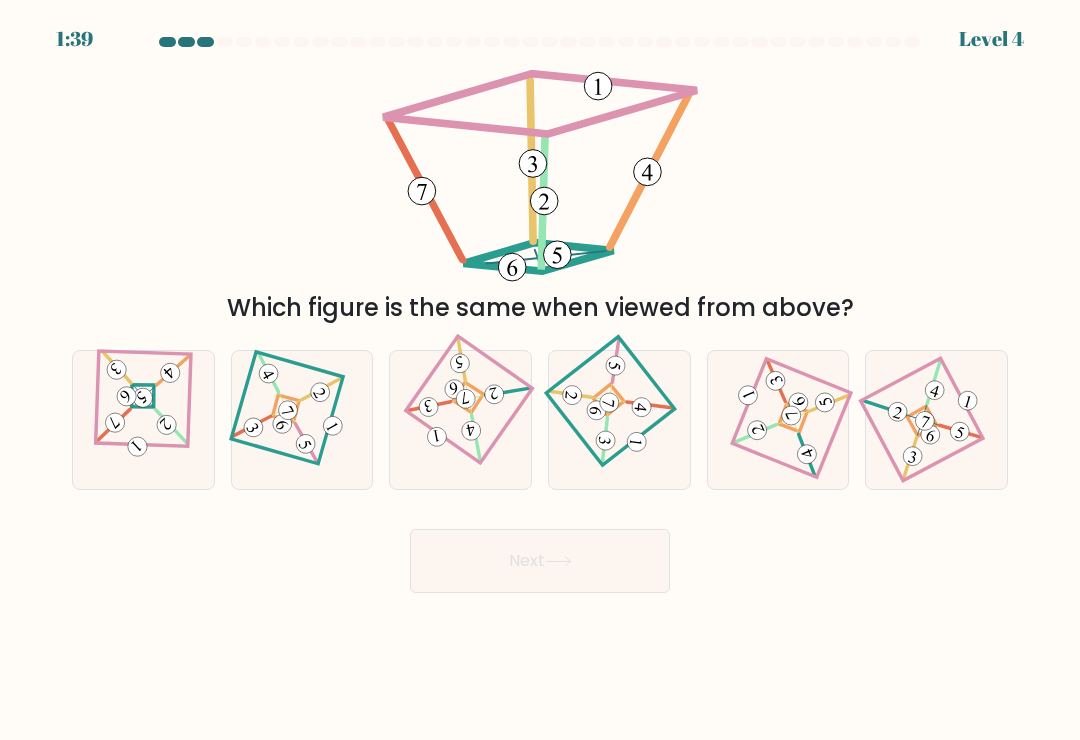 click 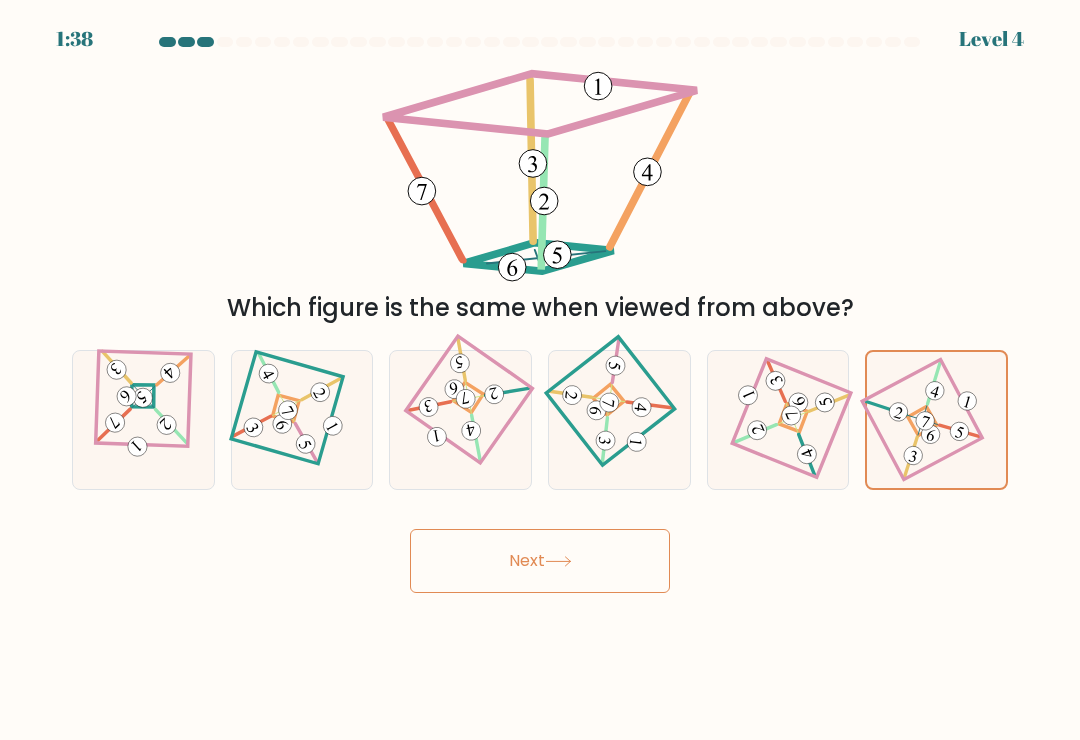 click on "Next" at bounding box center (540, 561) 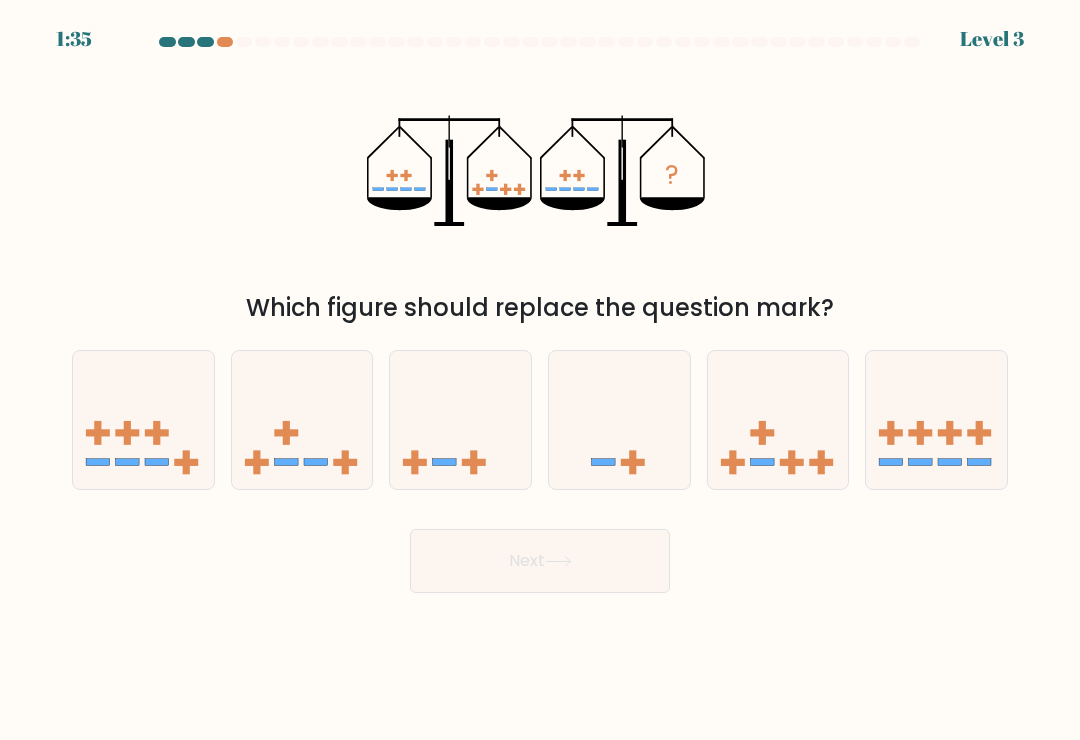 click 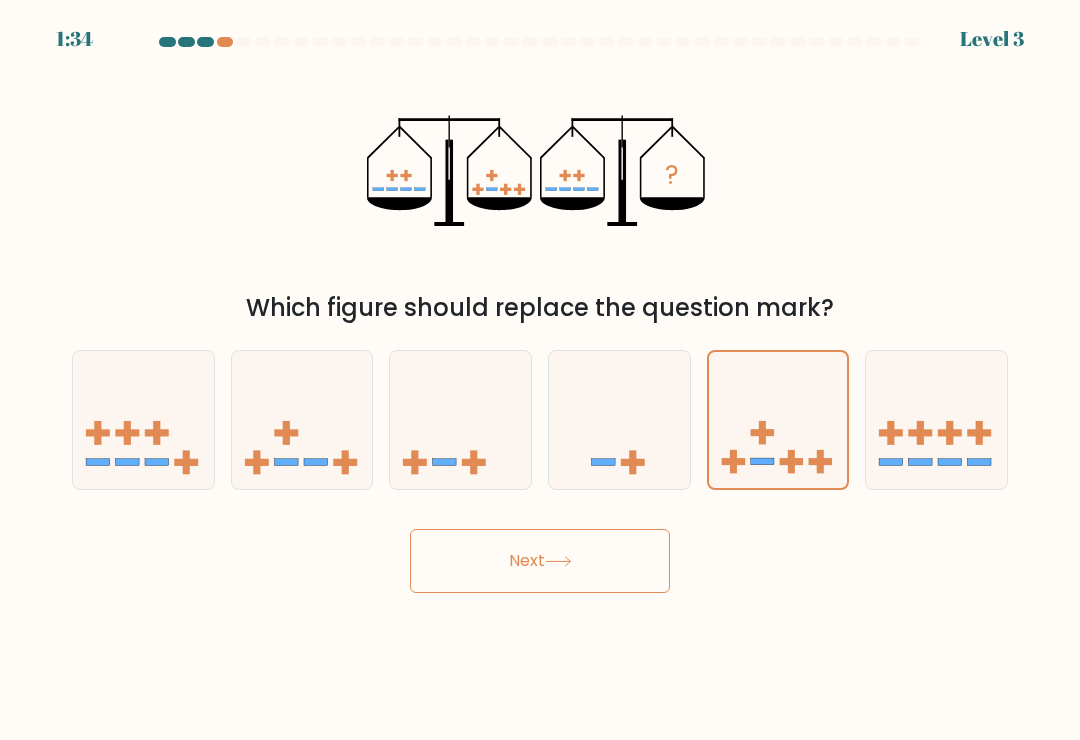 click on "Next" at bounding box center (540, 561) 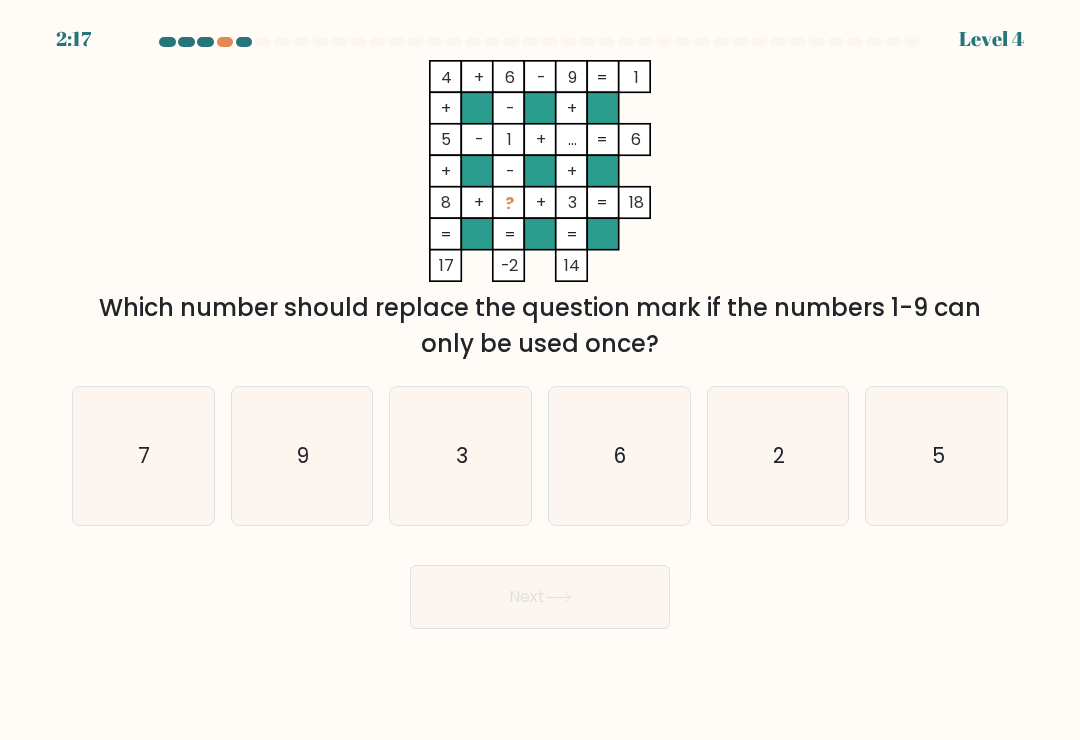 click on "2:17
Level 4" at bounding box center (540, 370) 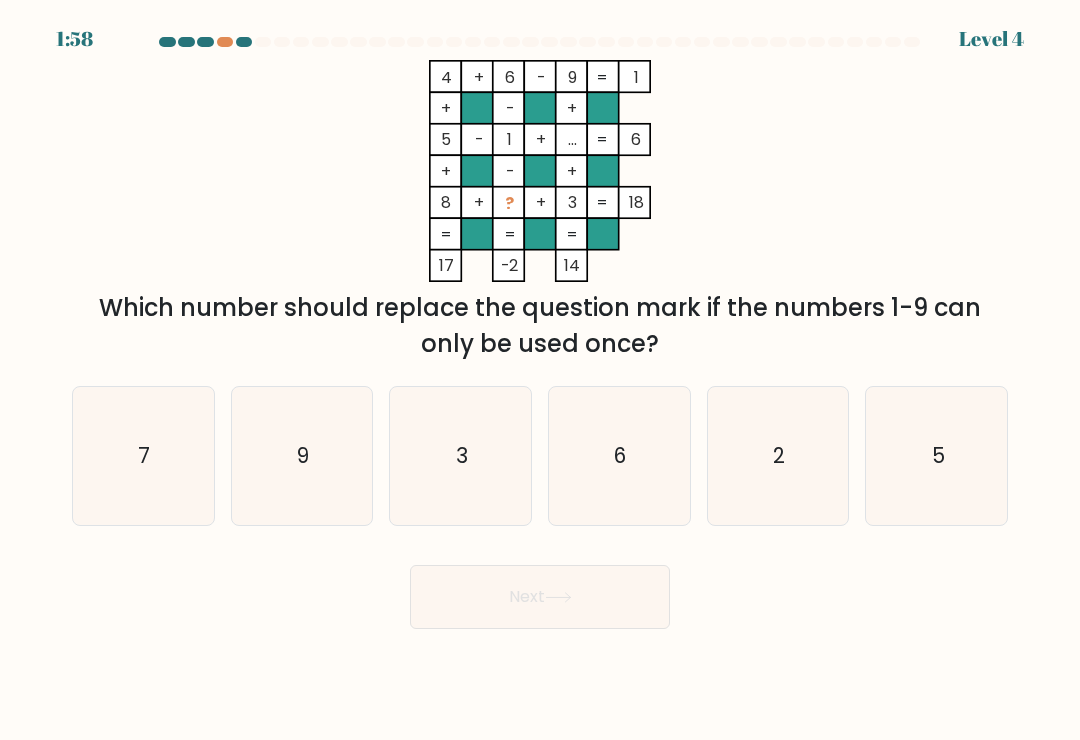click on "2" 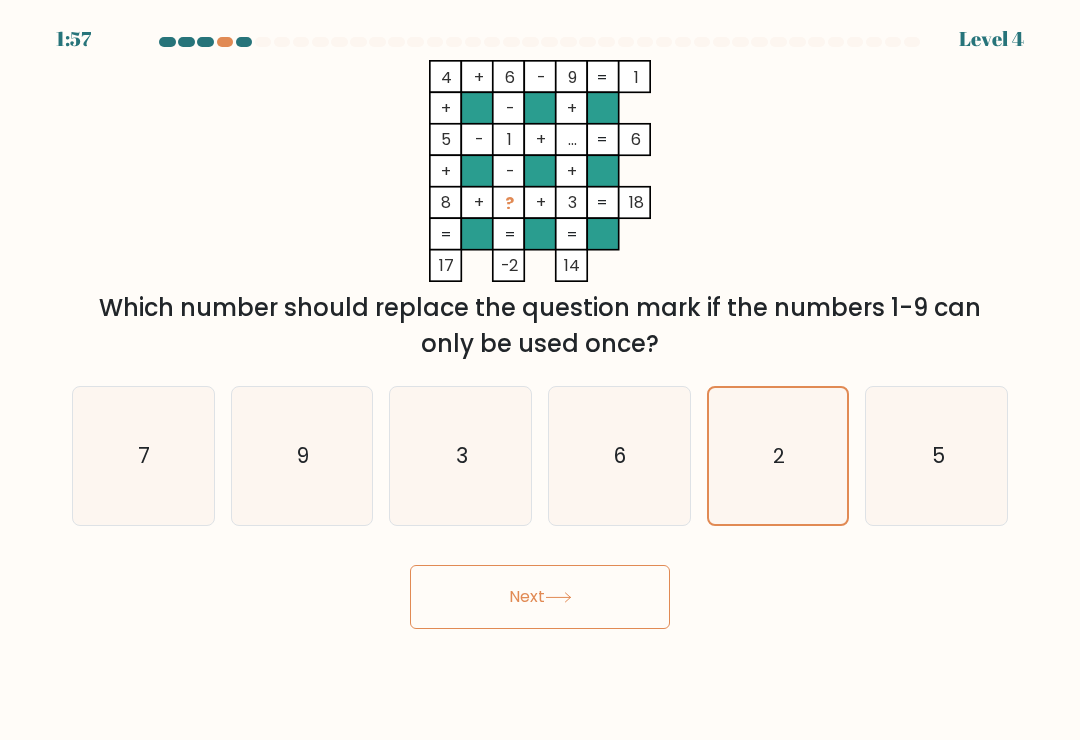 click on "Next" at bounding box center (540, 597) 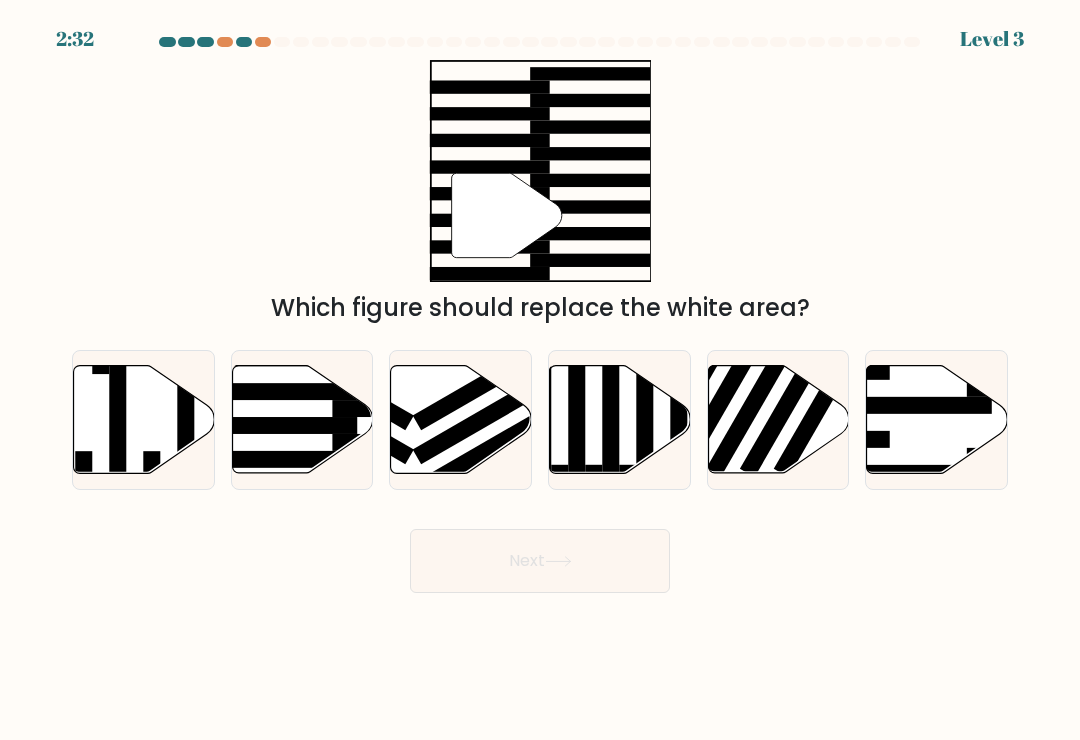 click 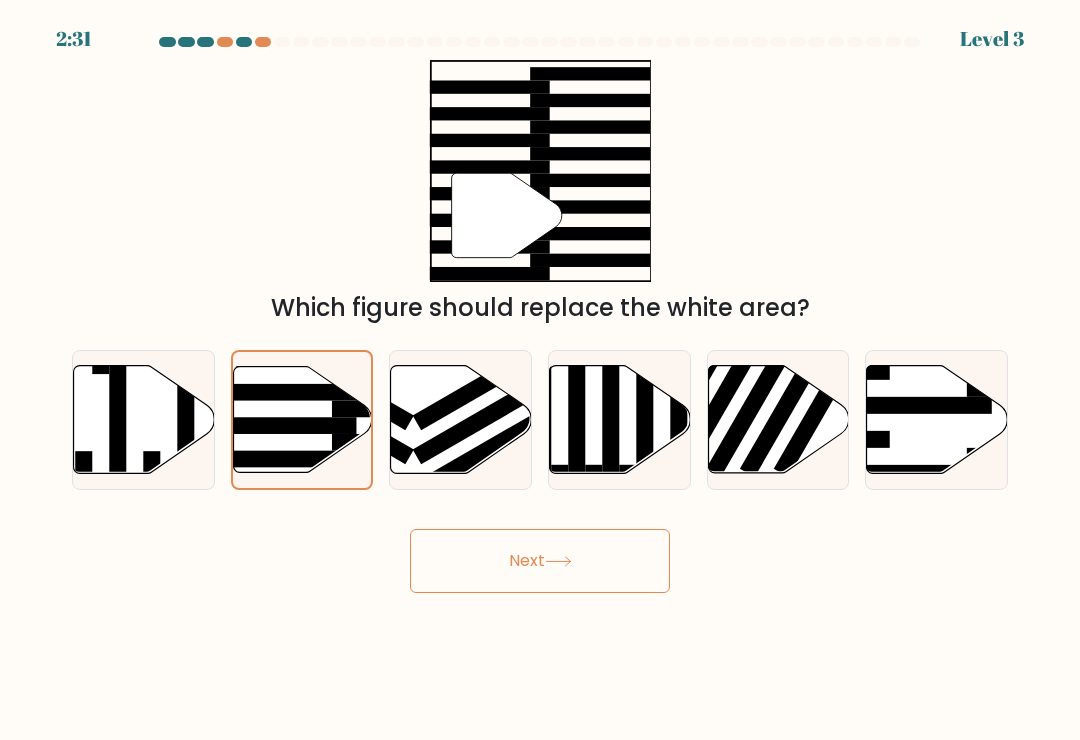click on "Next" at bounding box center [540, 561] 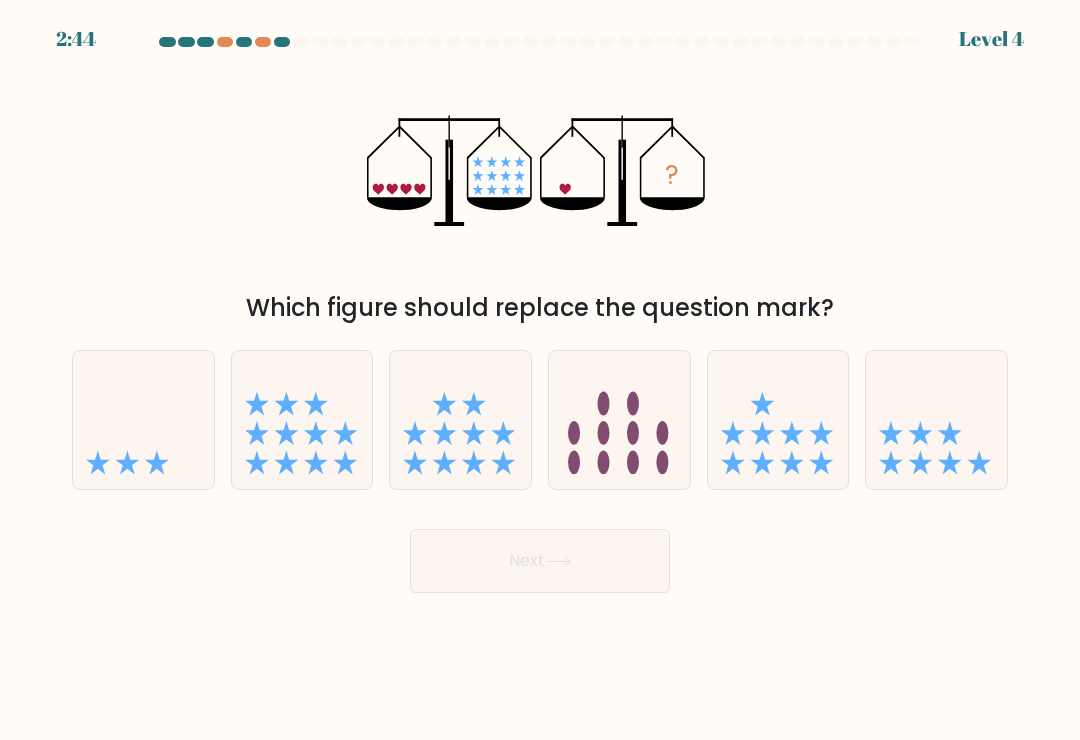 click 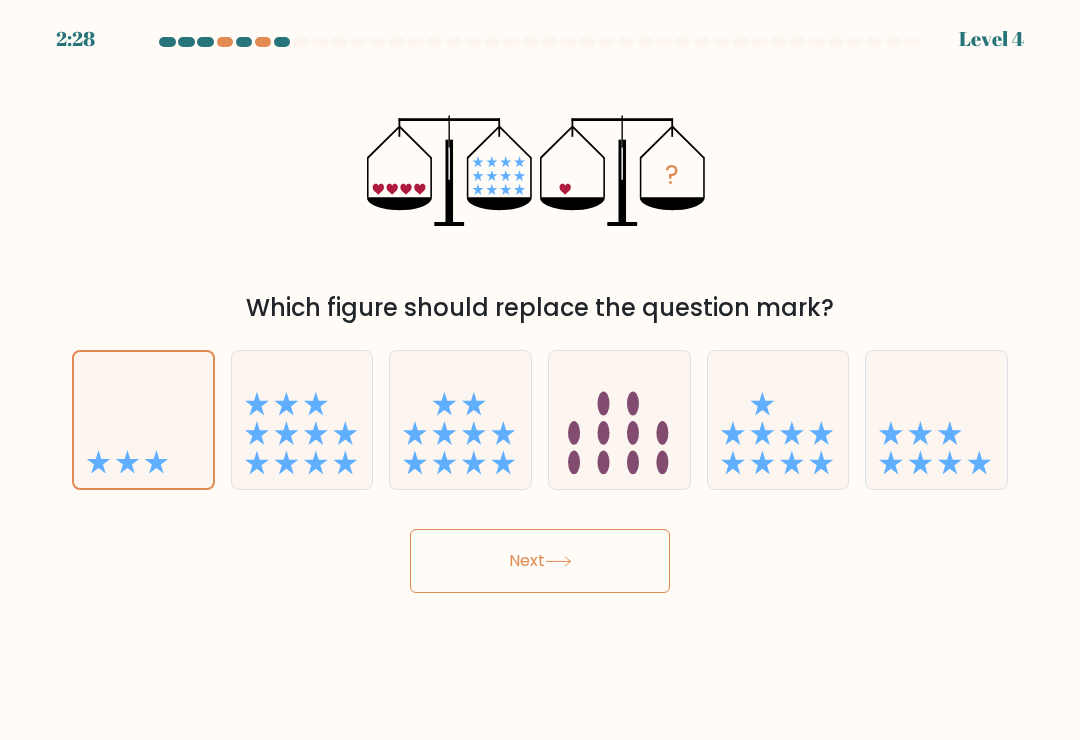 click on "Next" at bounding box center (540, 561) 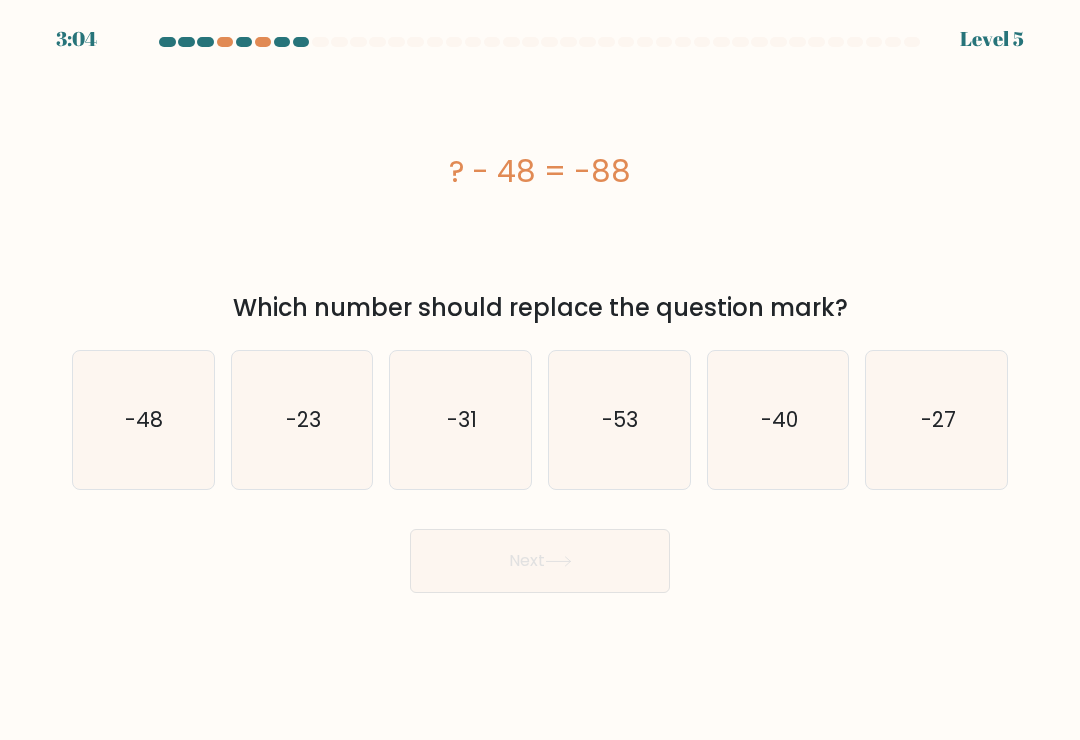 click on "-40" 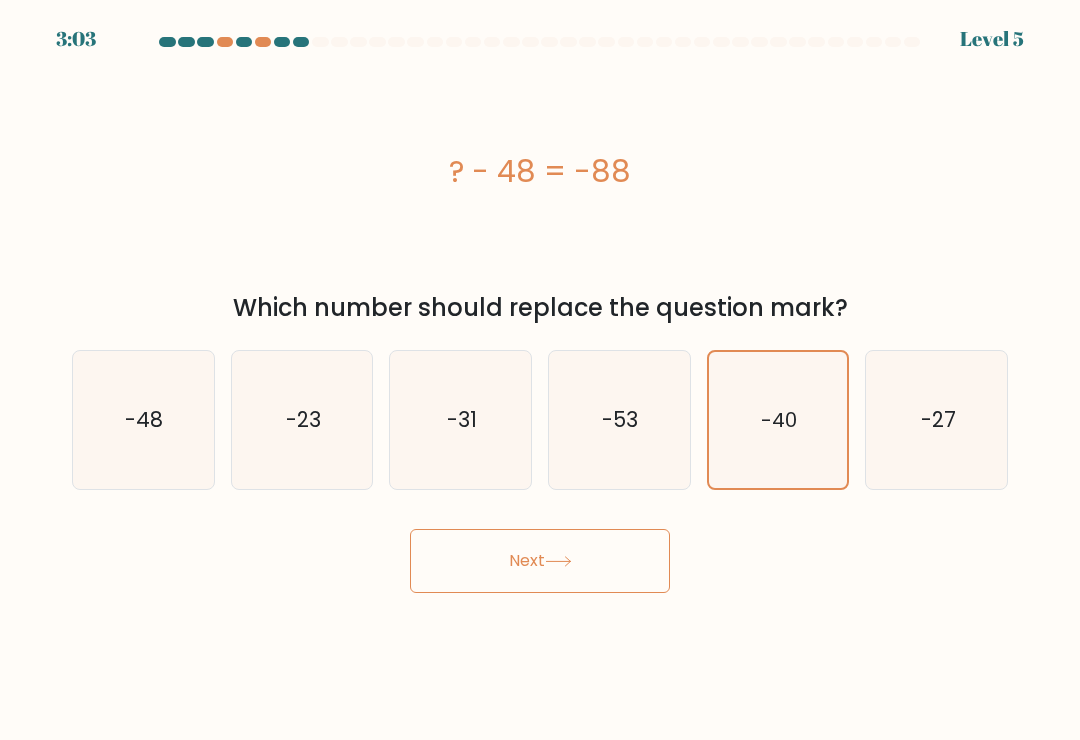 click 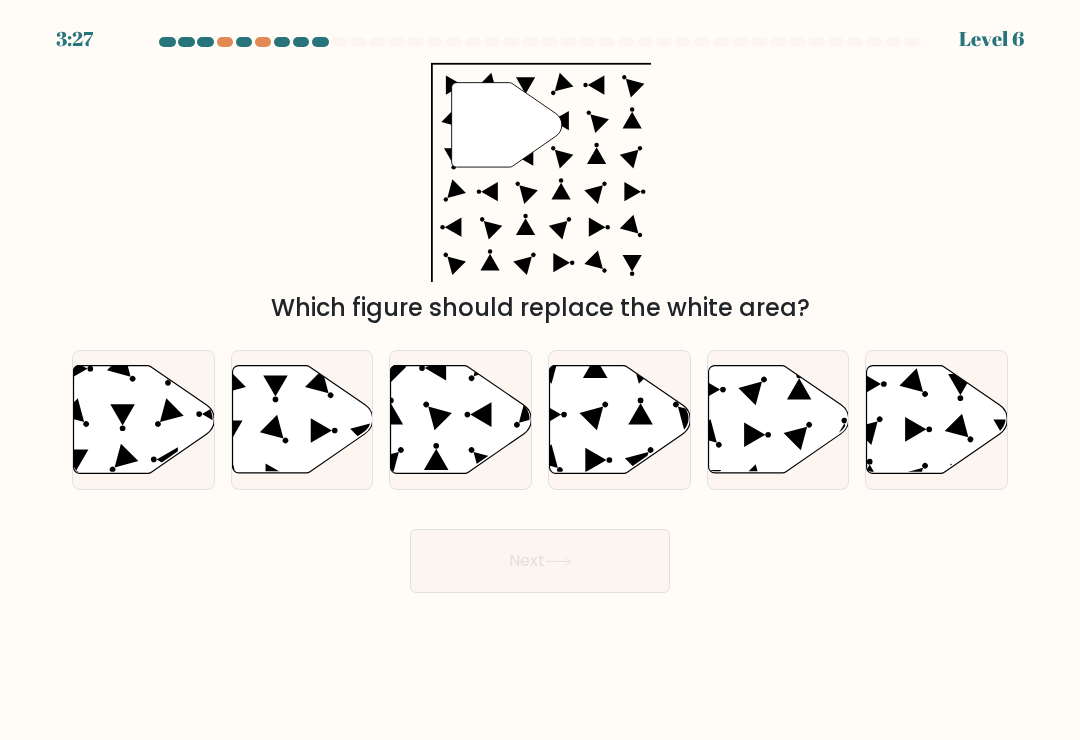 click 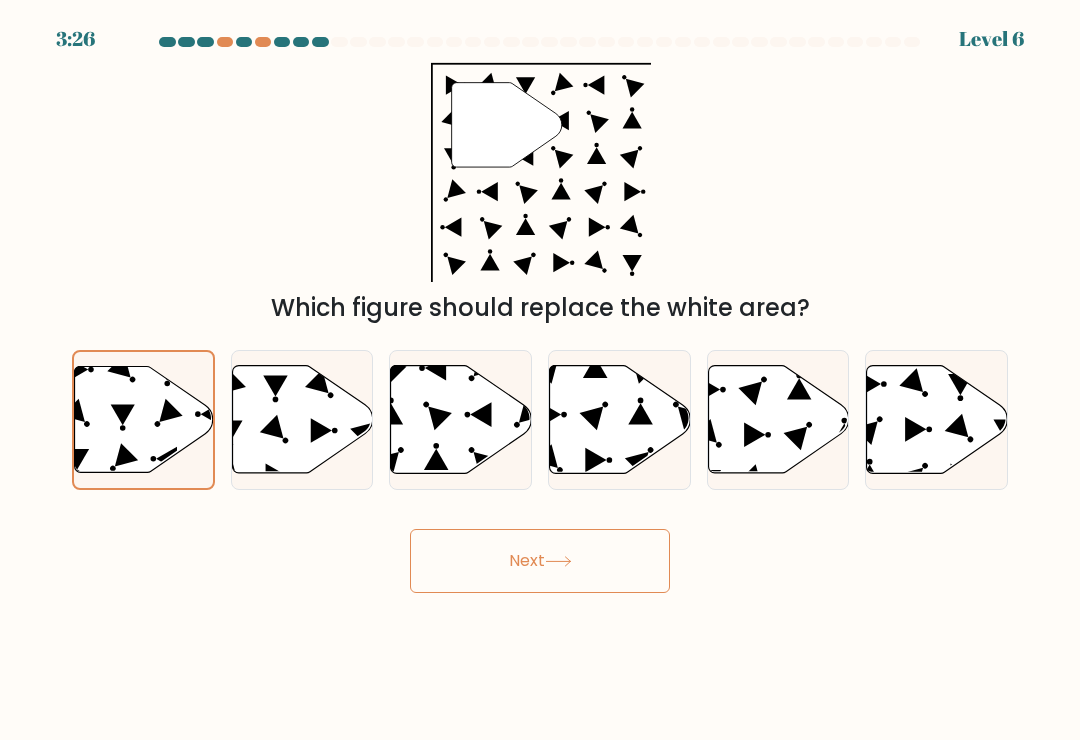 click 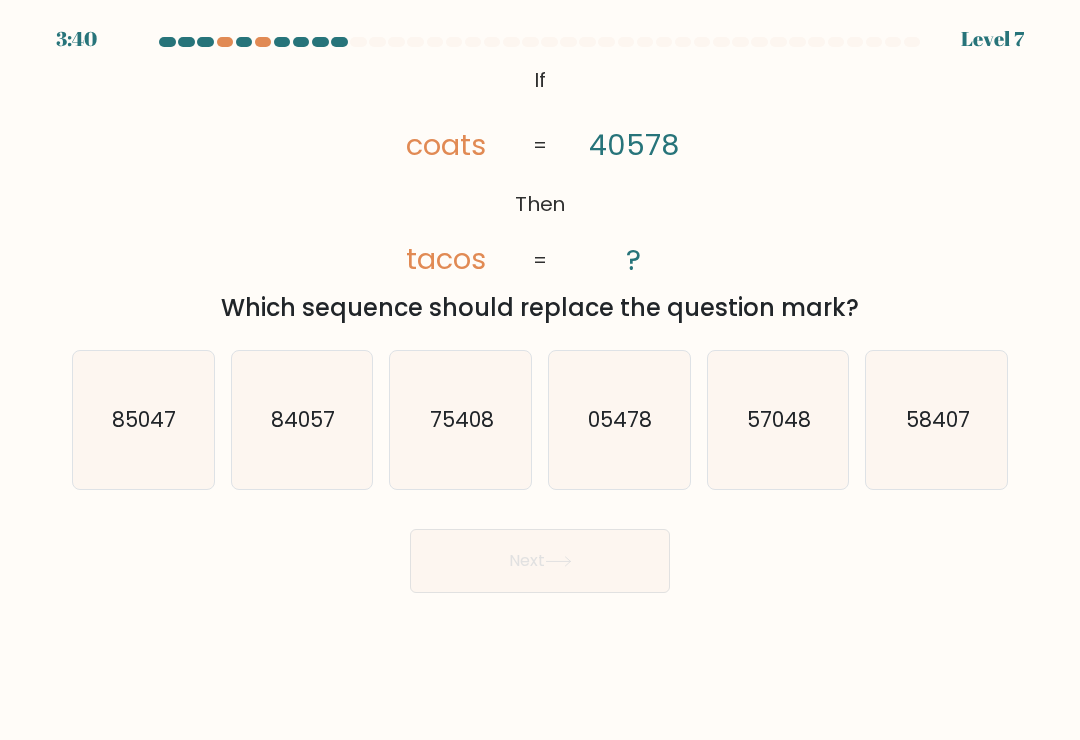 click on "75408" 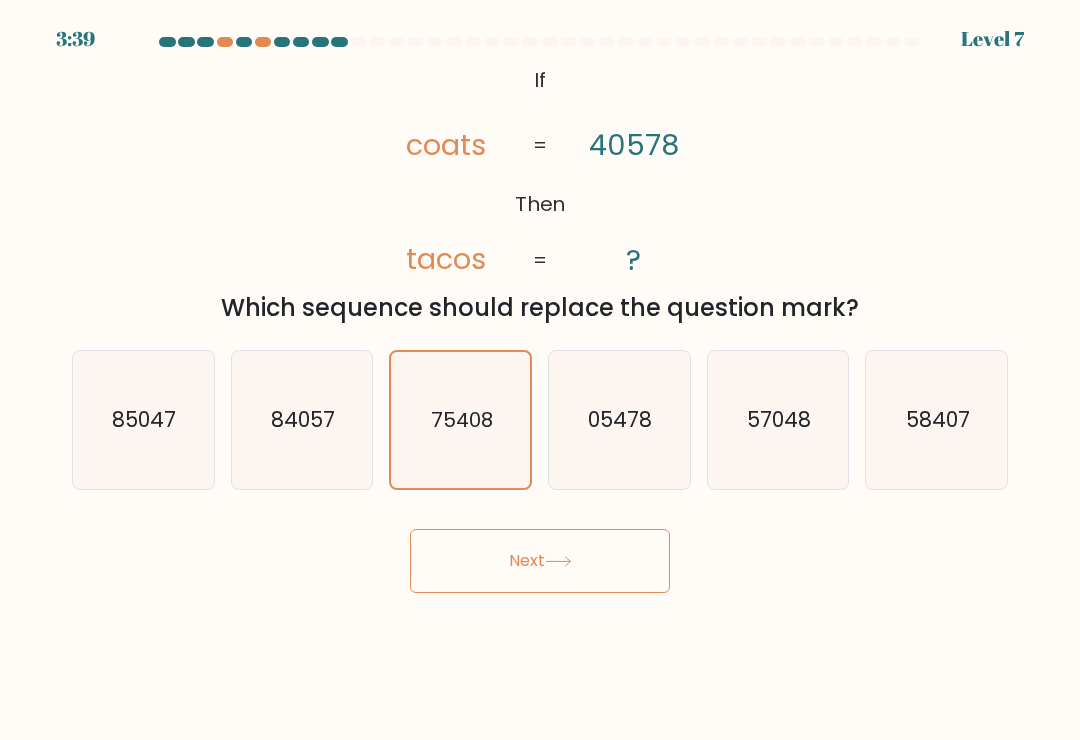 click 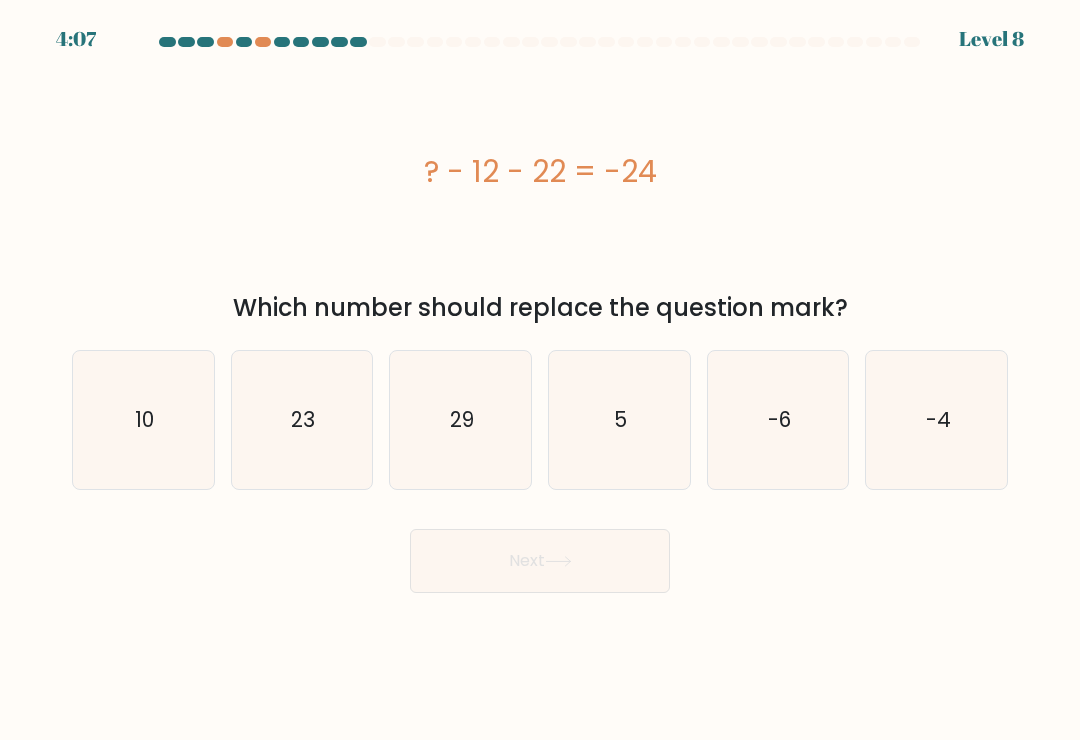 click on "10" 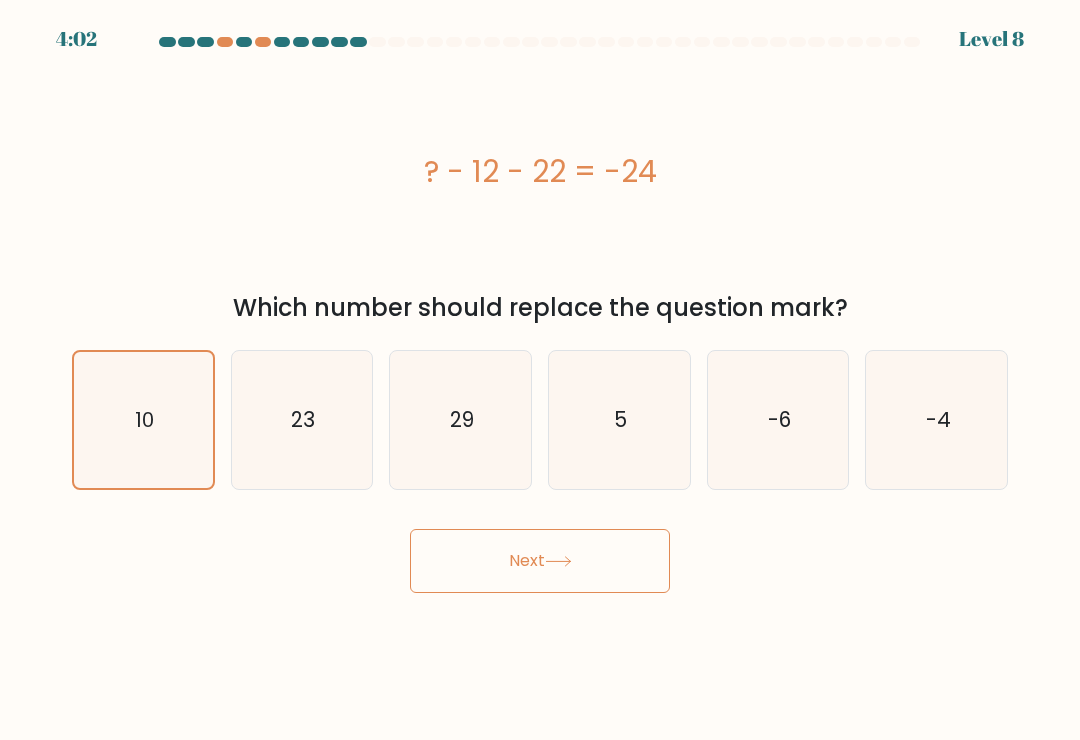 click on "Next" at bounding box center [540, 561] 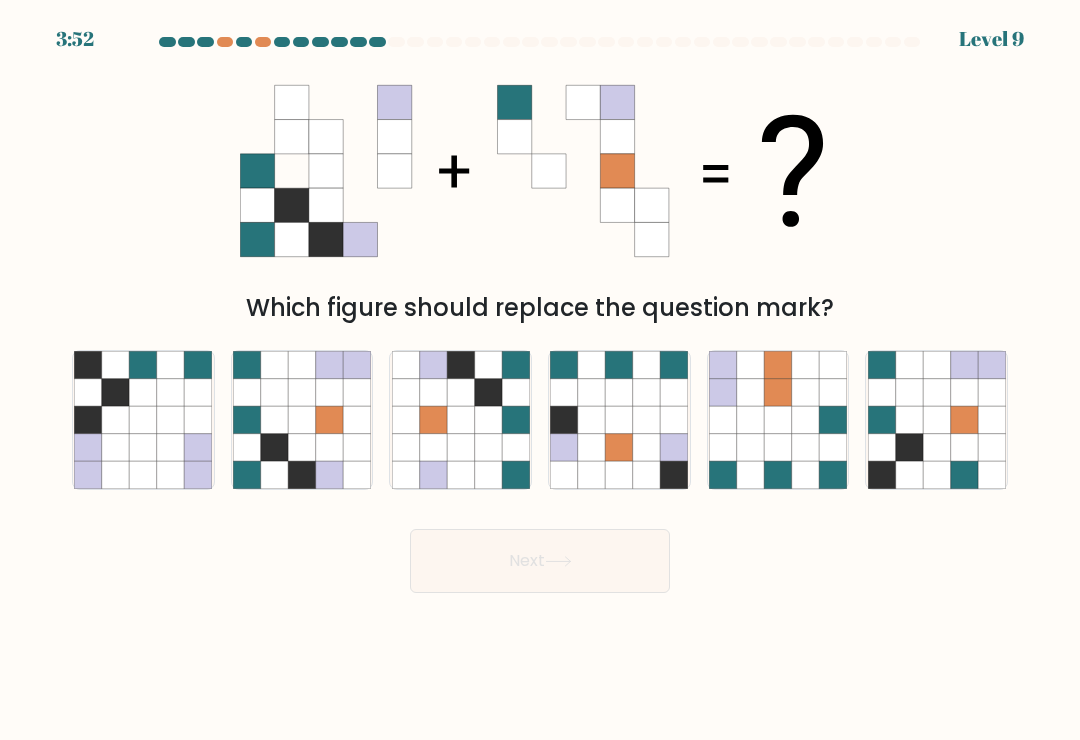 click 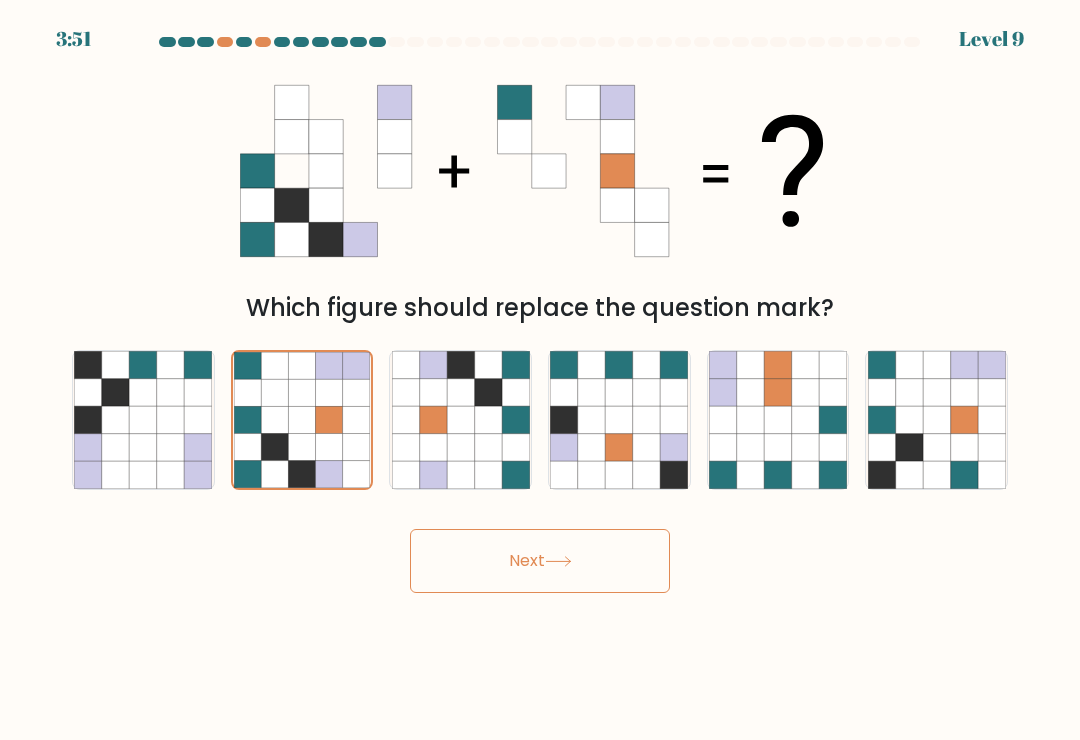 click on "Next" at bounding box center (540, 561) 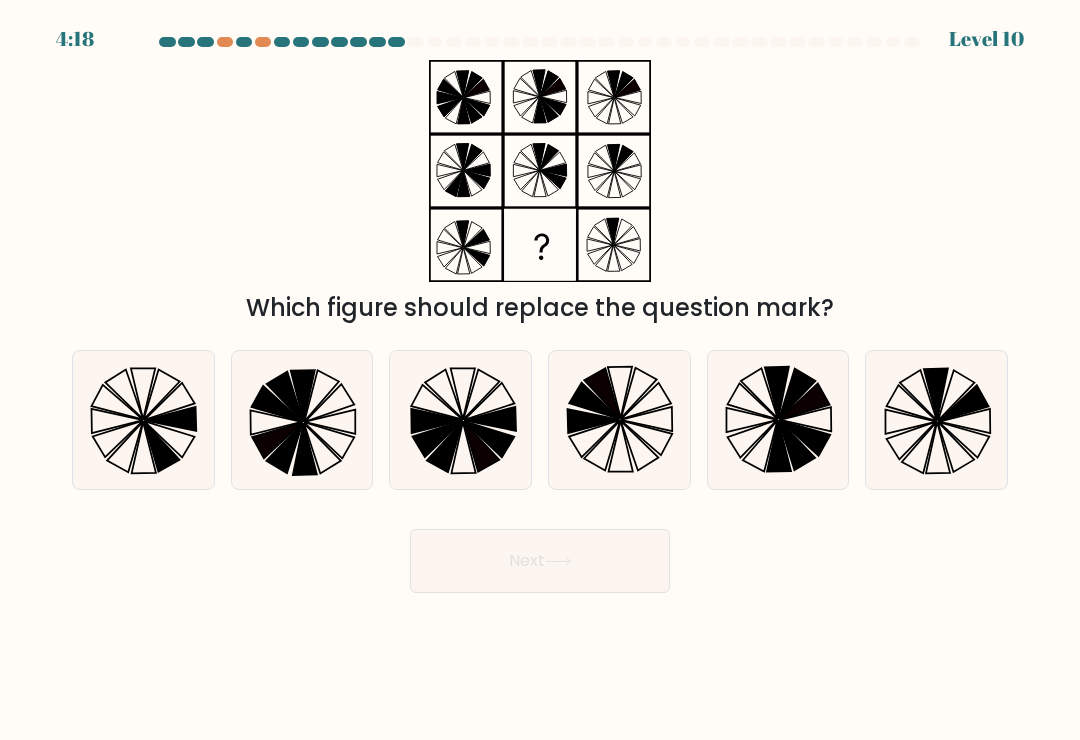 click 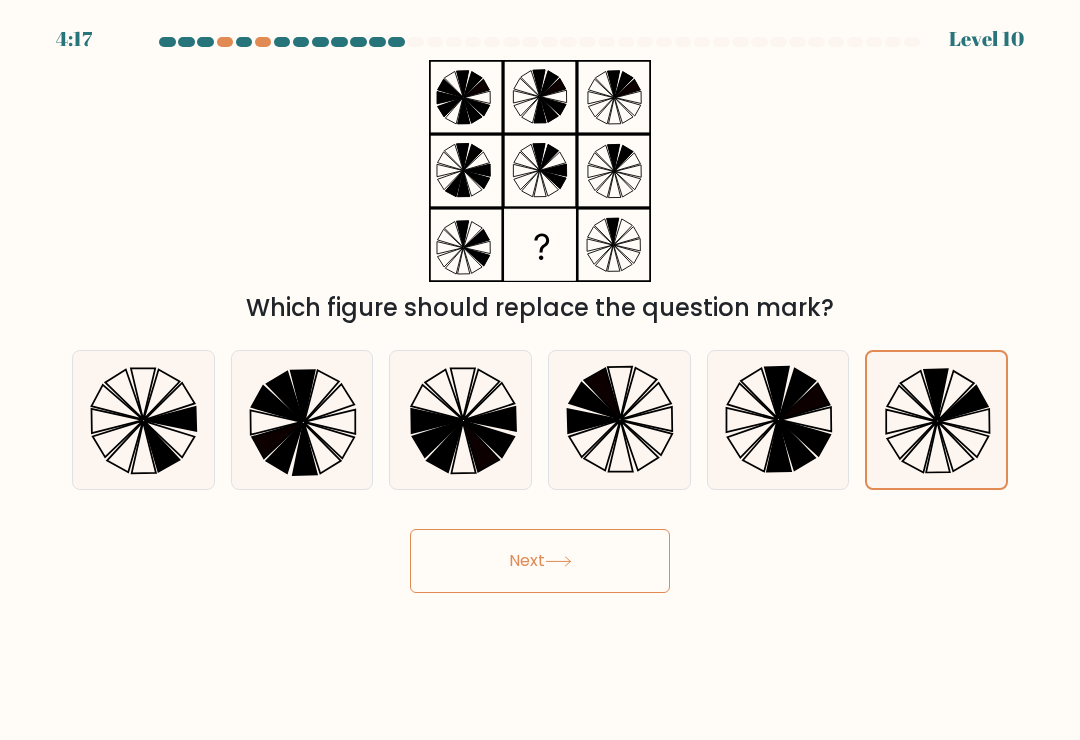 click on "Next" at bounding box center [540, 561] 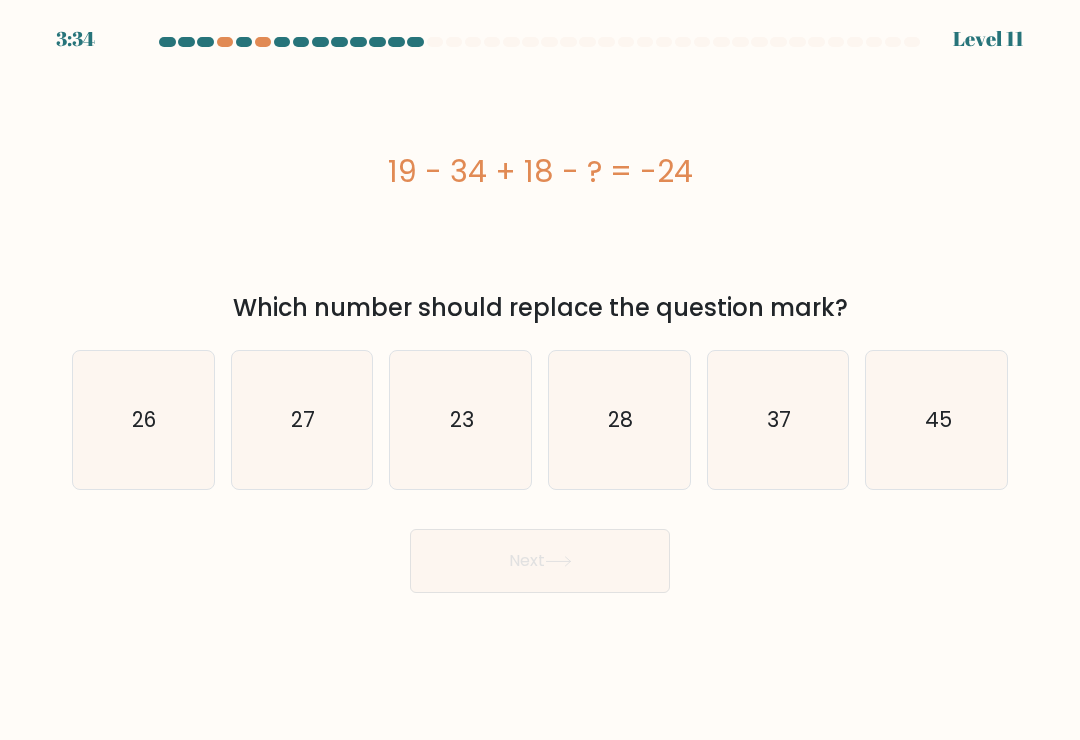click on "27" 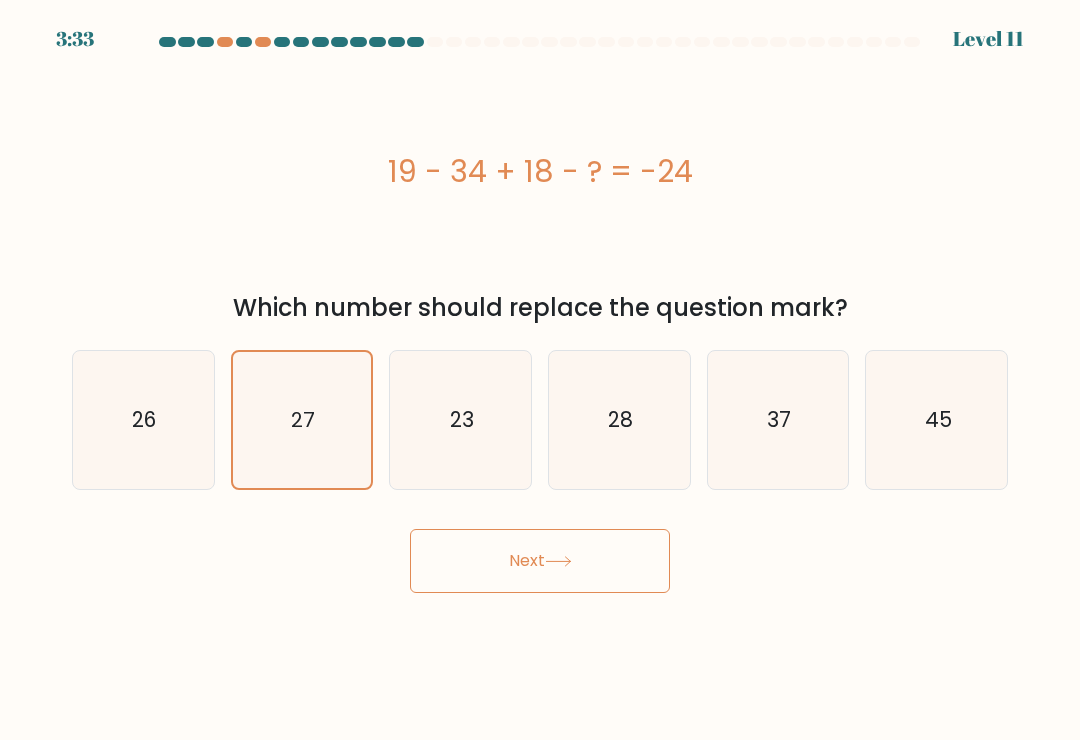 click 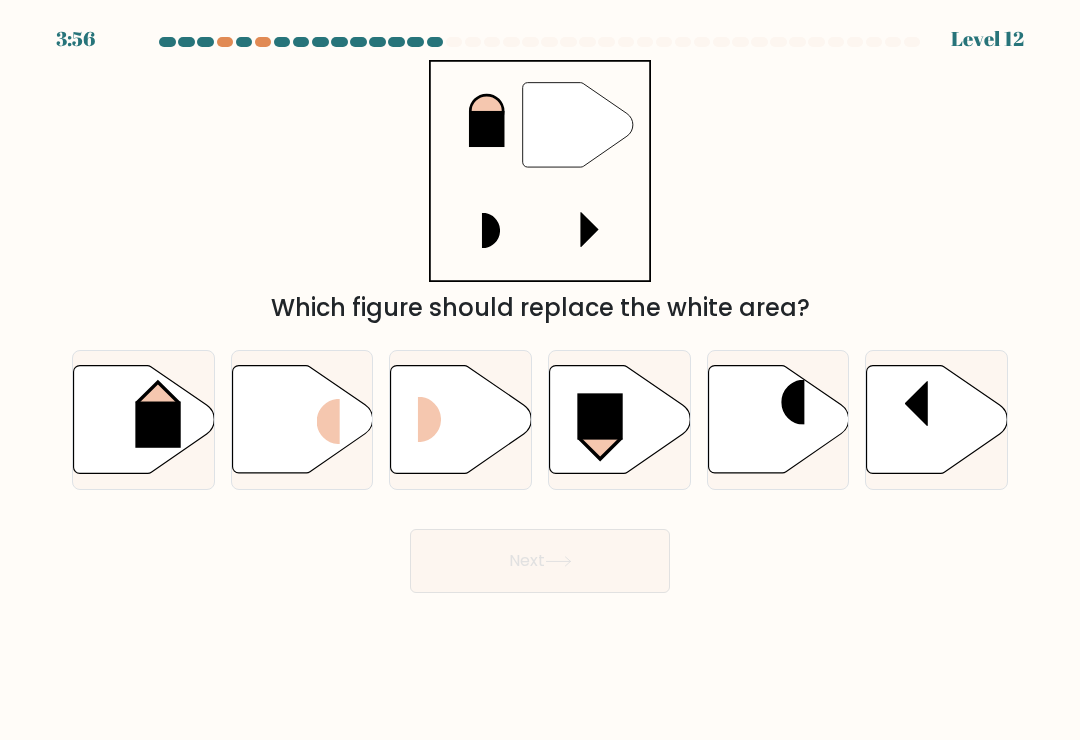 click 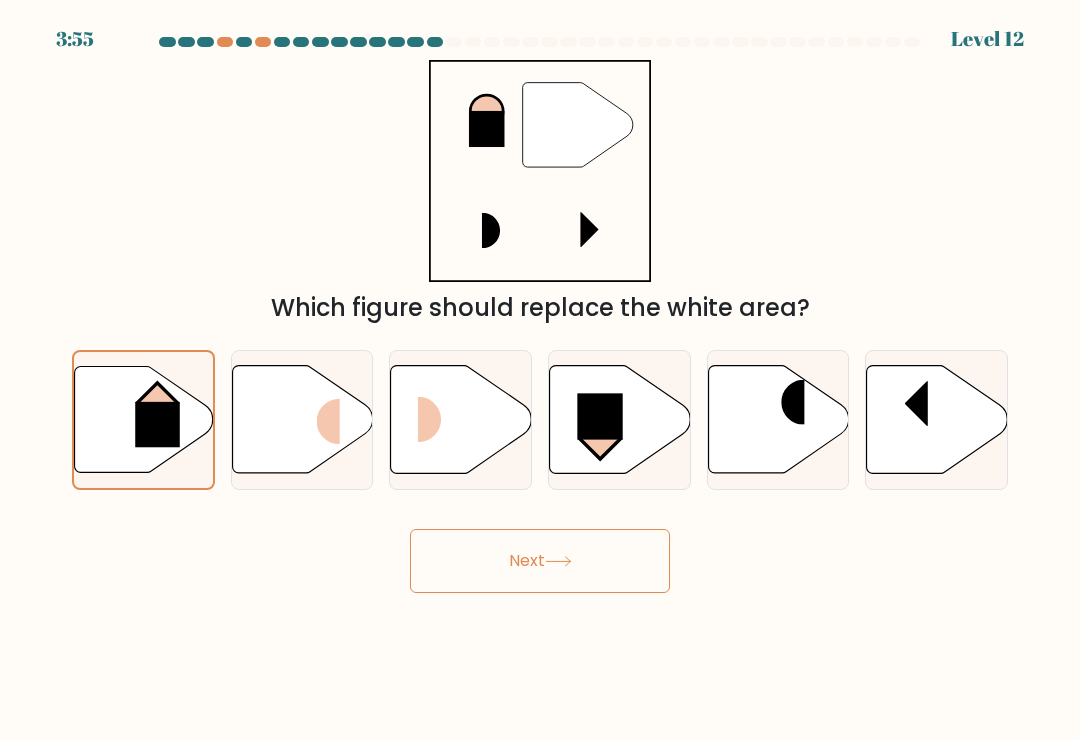 click 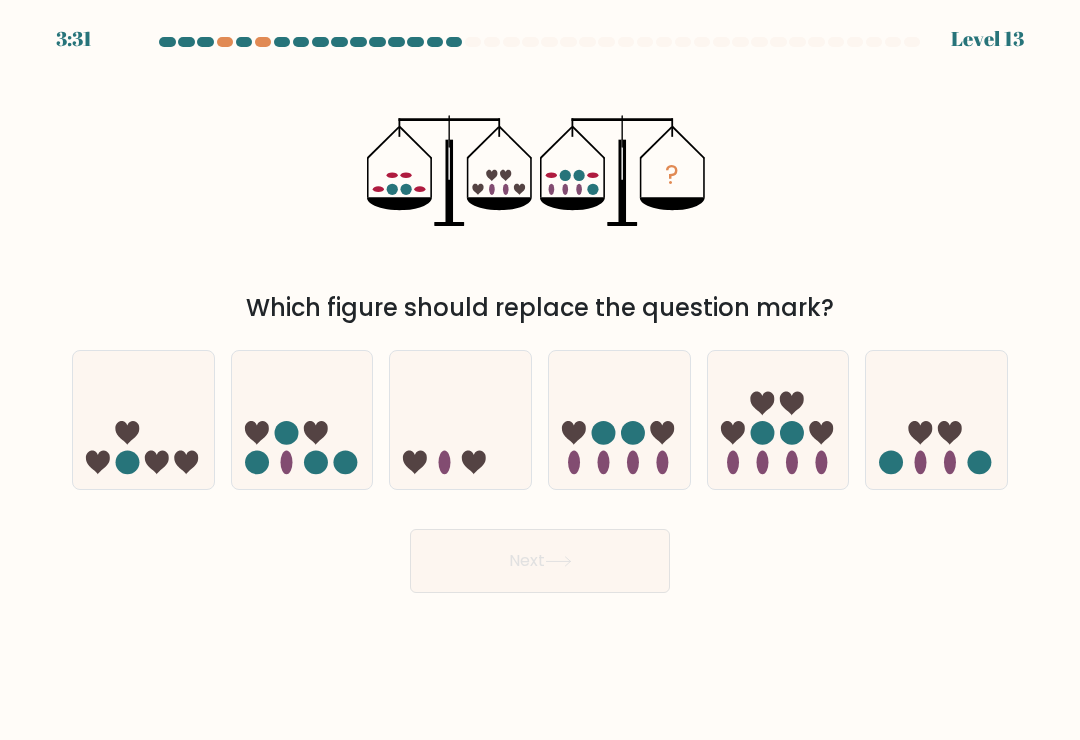 click 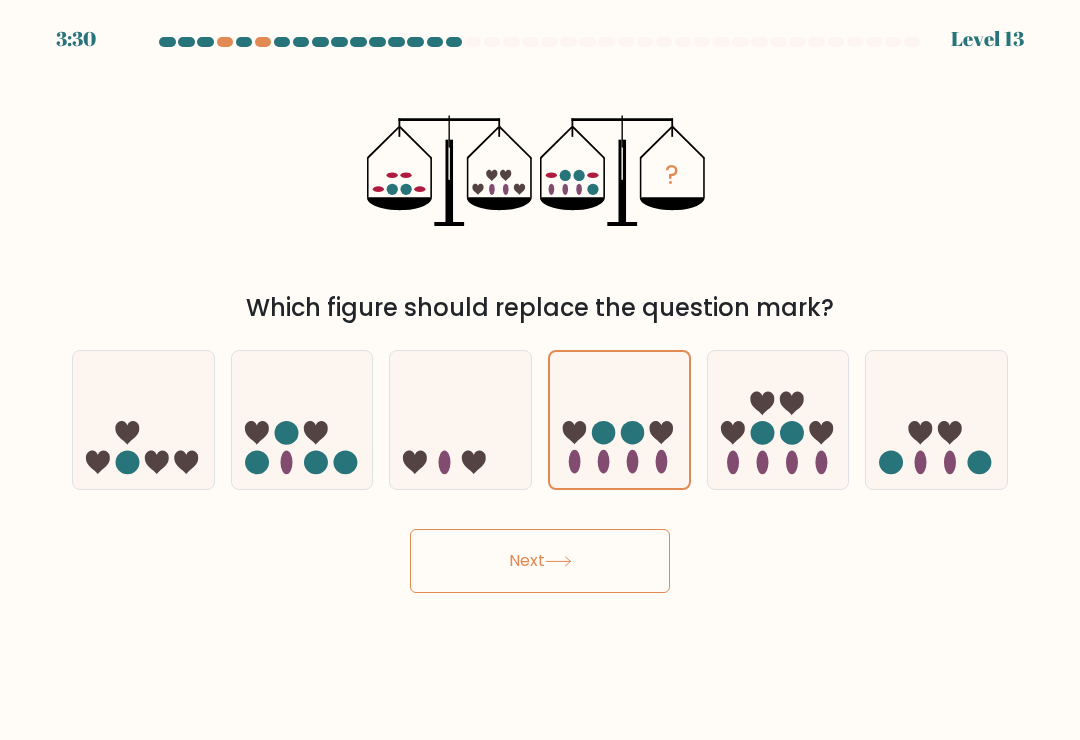 click on "Next" at bounding box center [540, 561] 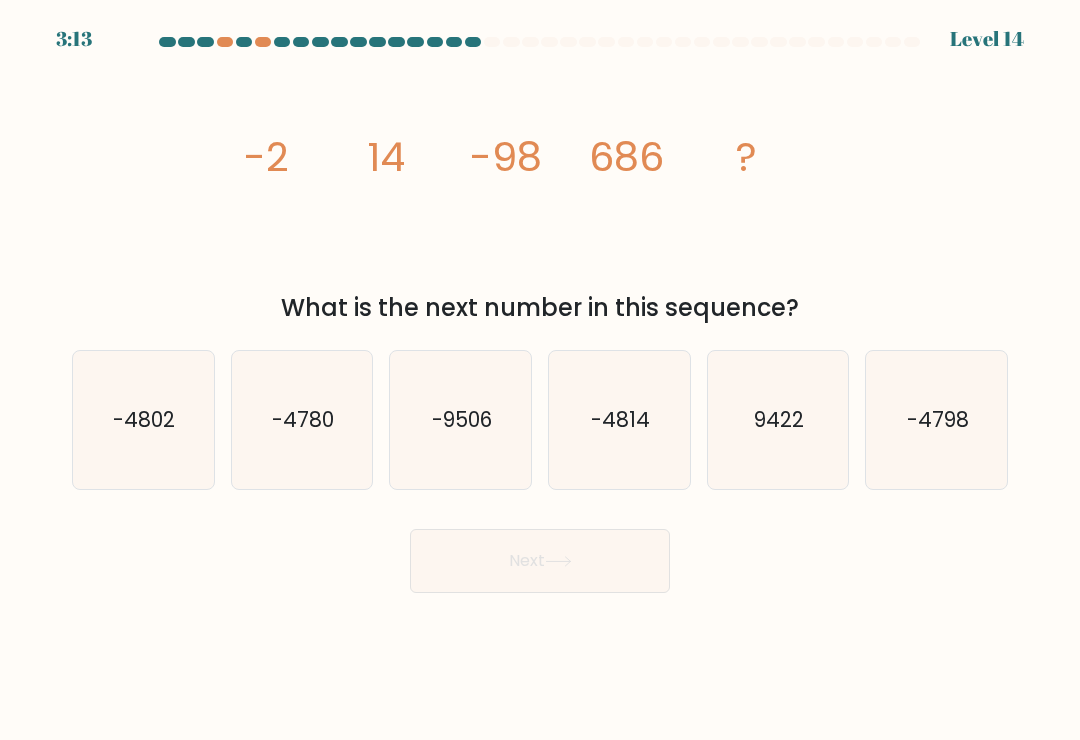 click on "-98" 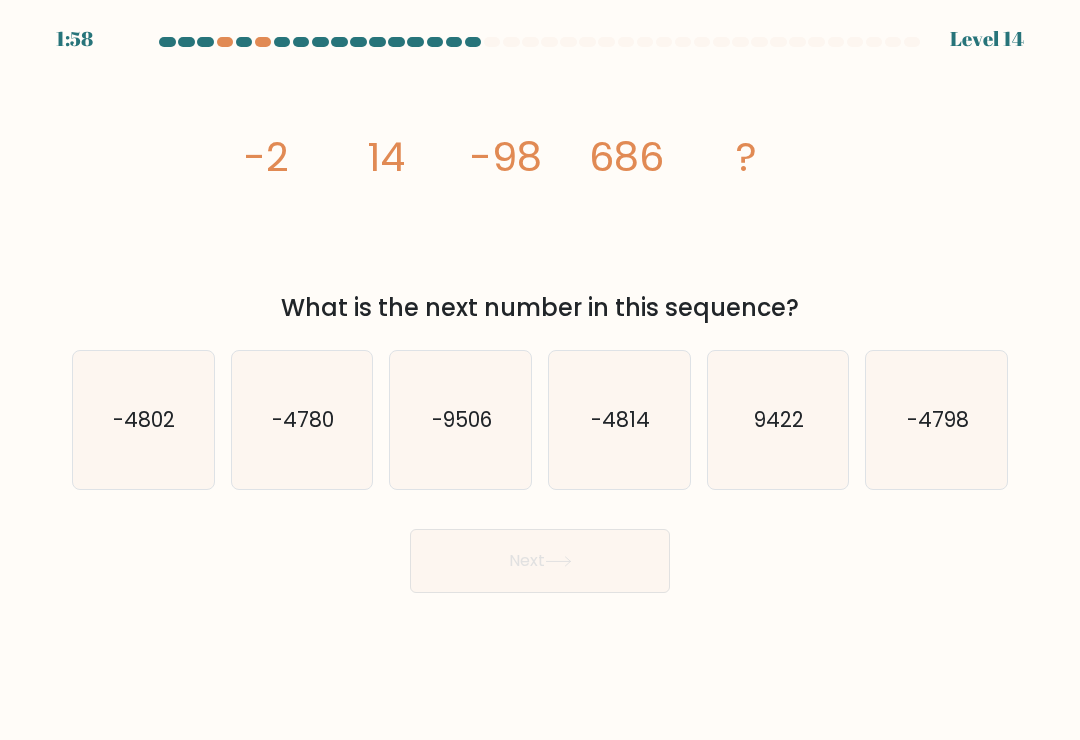 click on "-4802" 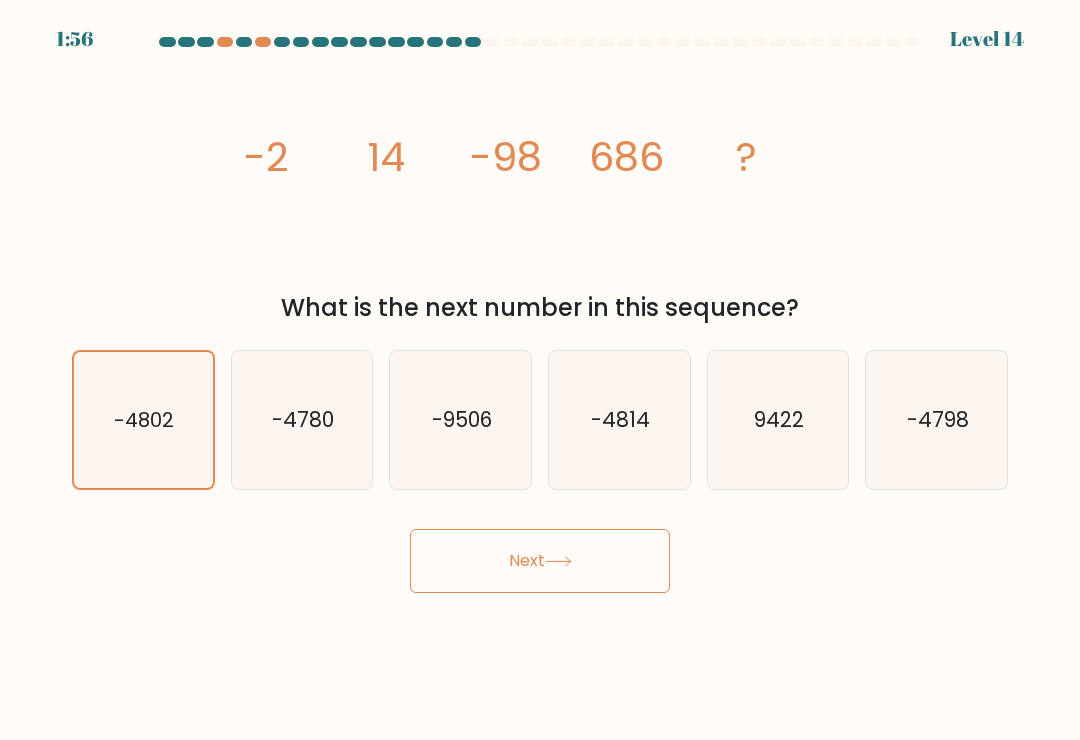 click on "Next" at bounding box center (540, 561) 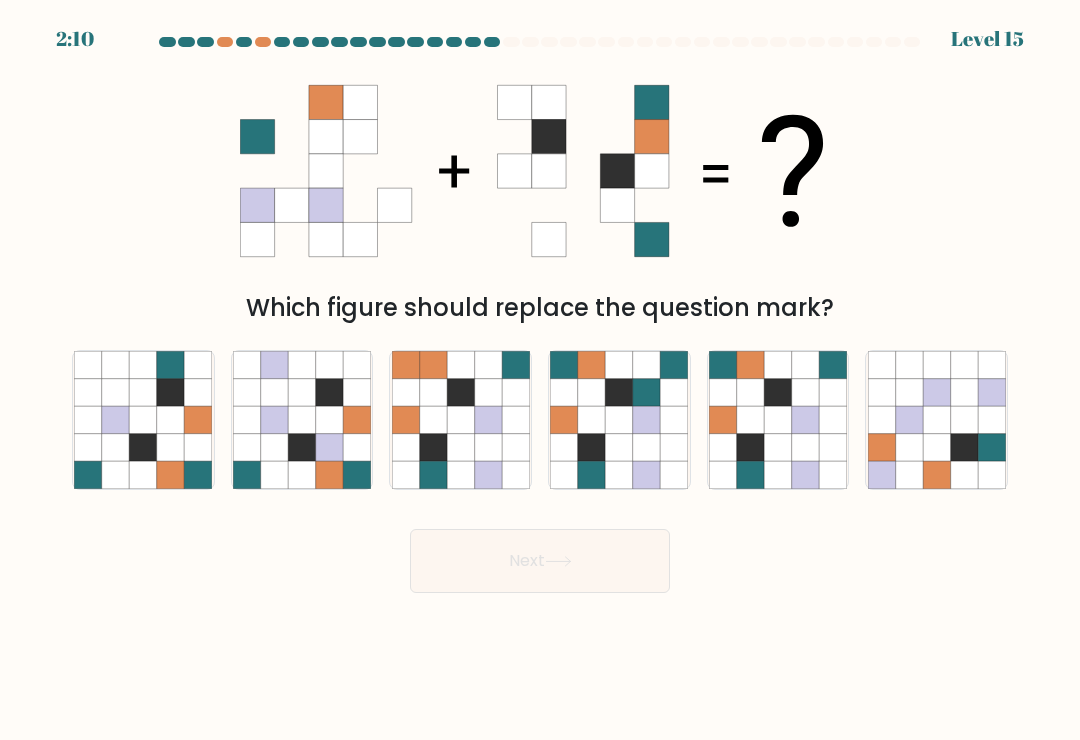 click 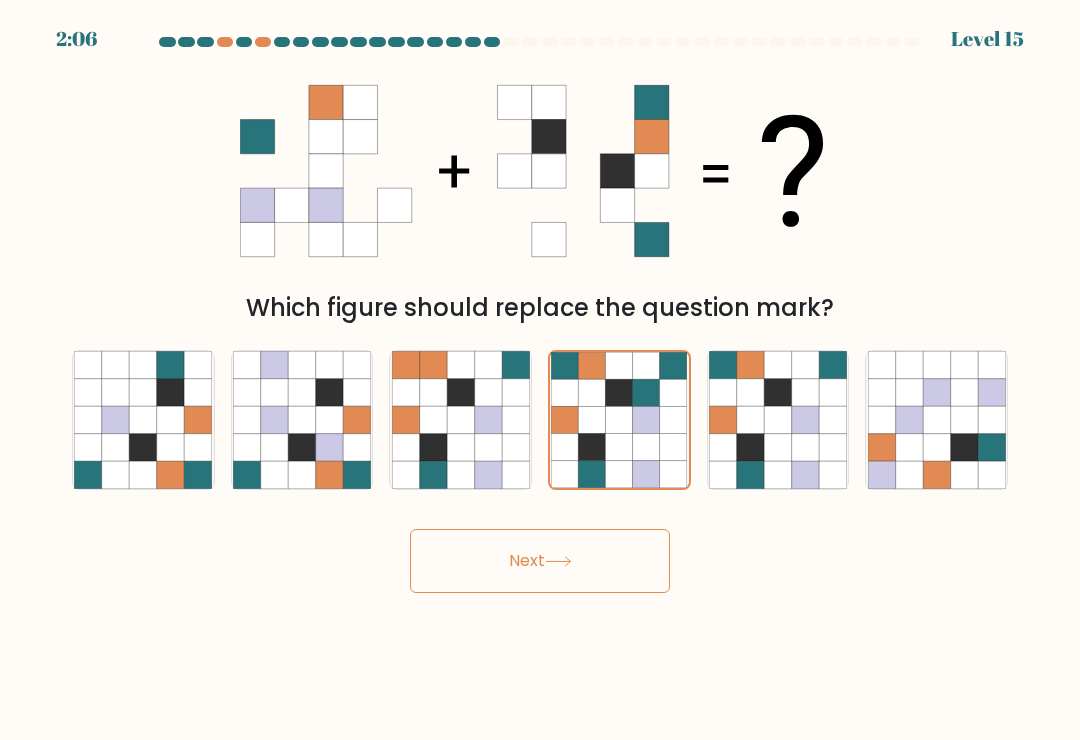 click 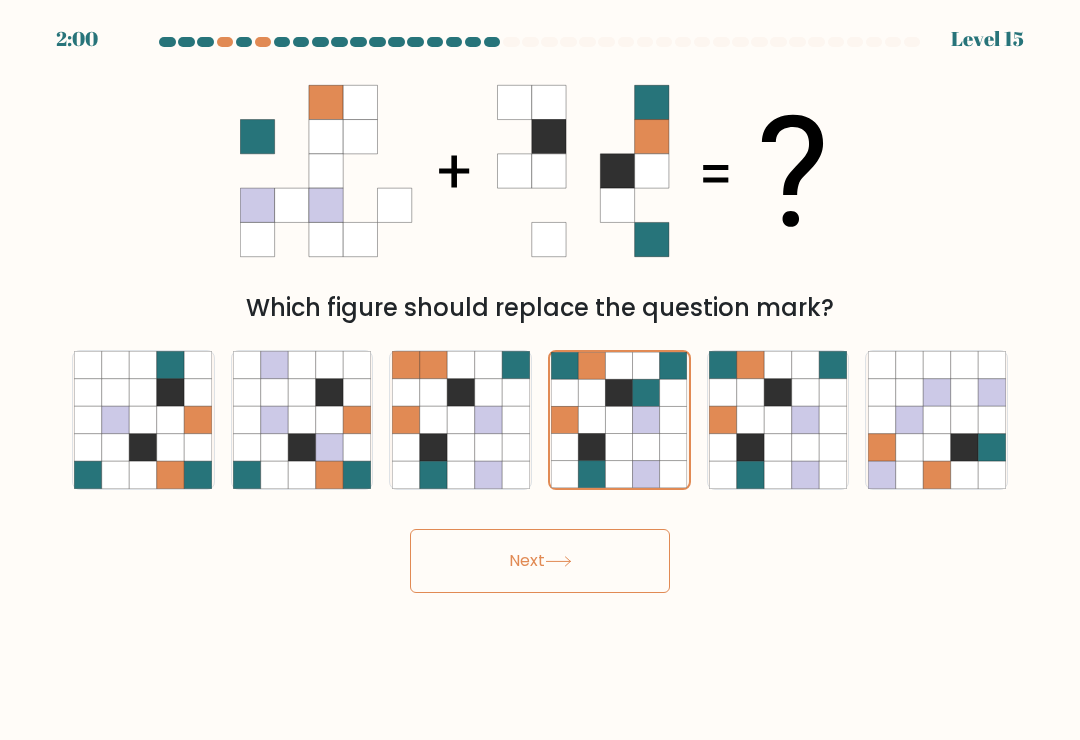 click at bounding box center [619, 420] 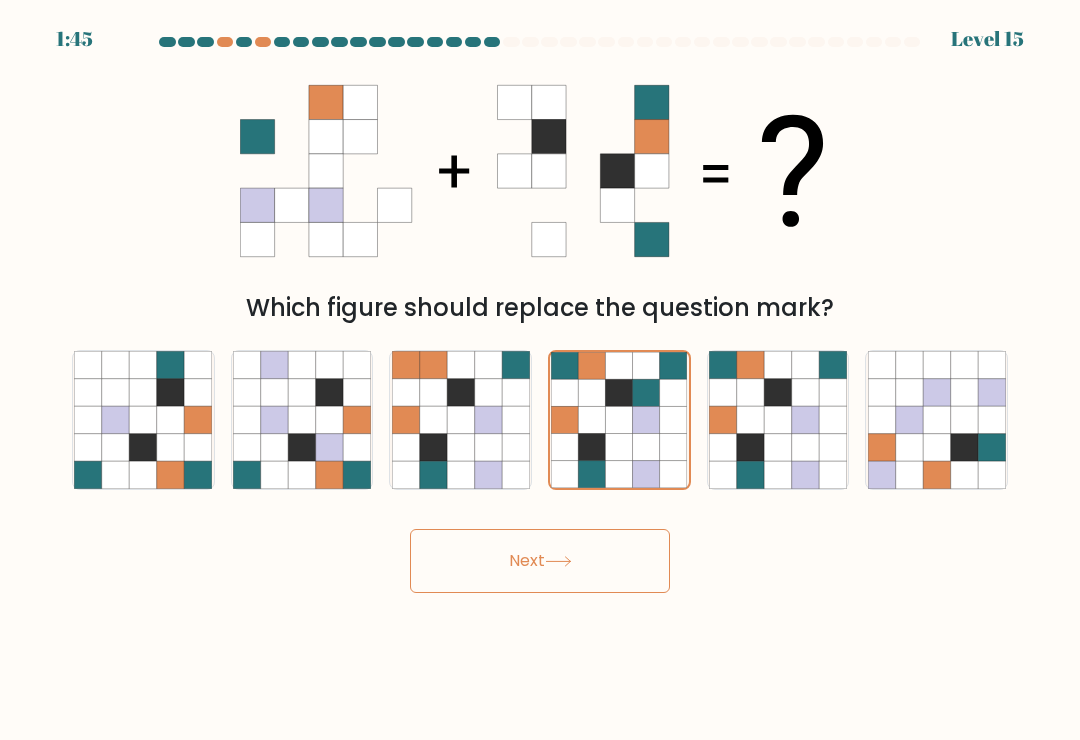 click 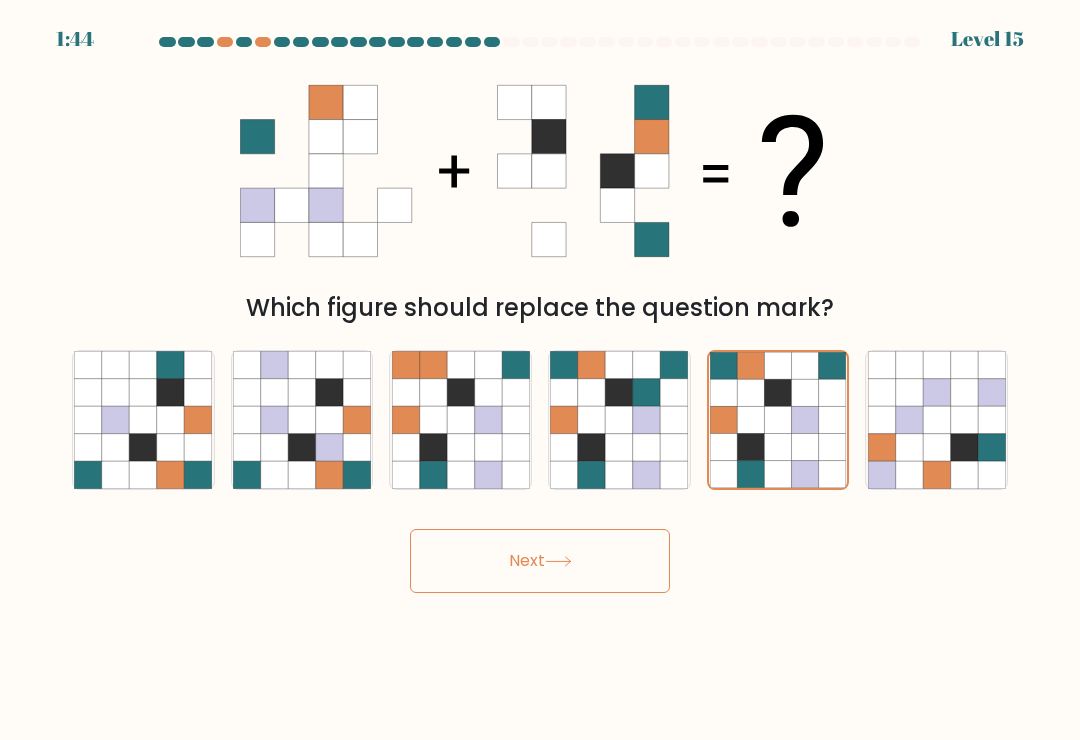 click on "Next" at bounding box center [540, 561] 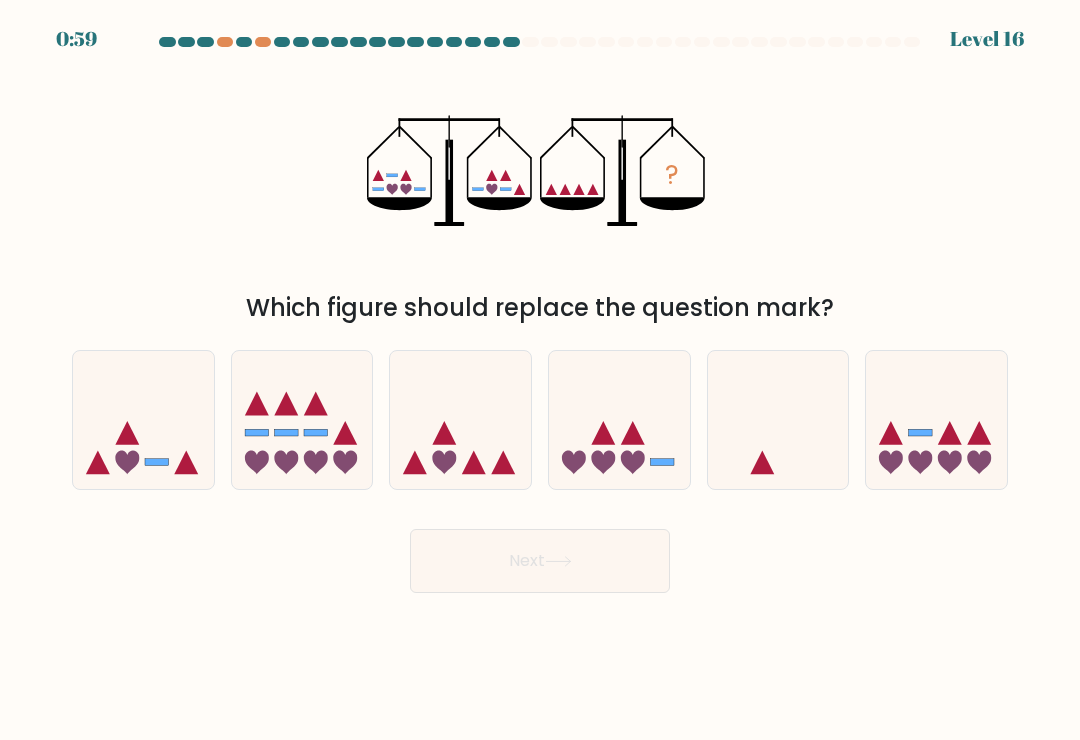 click 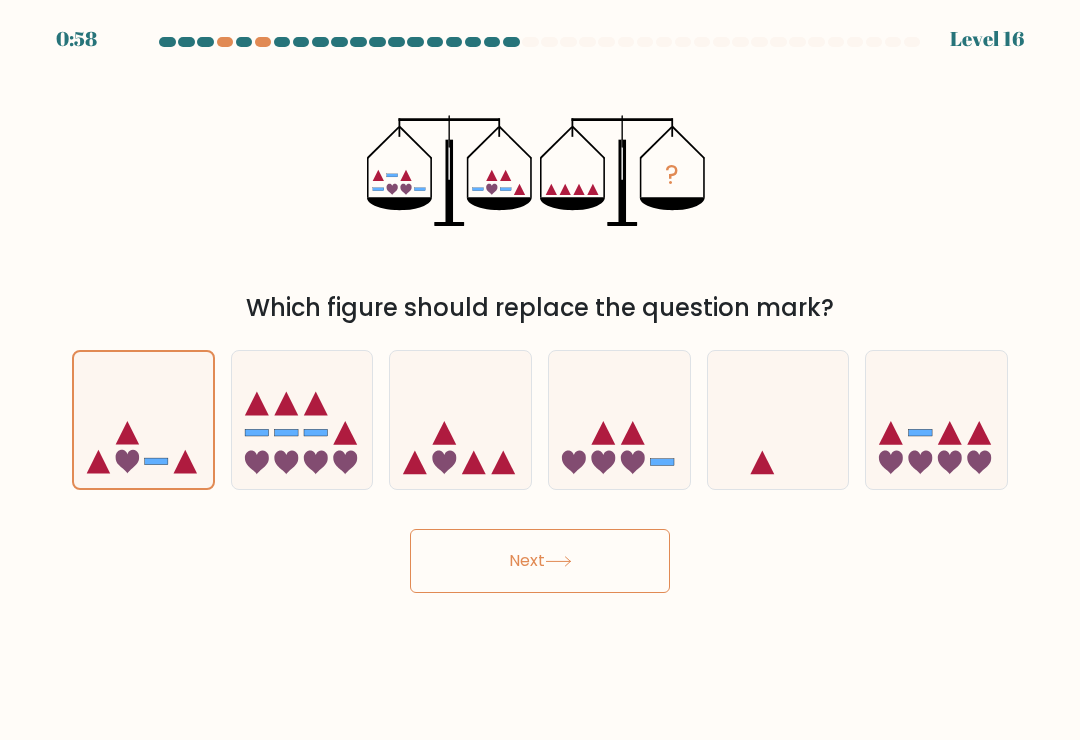 click on "Next" at bounding box center (540, 561) 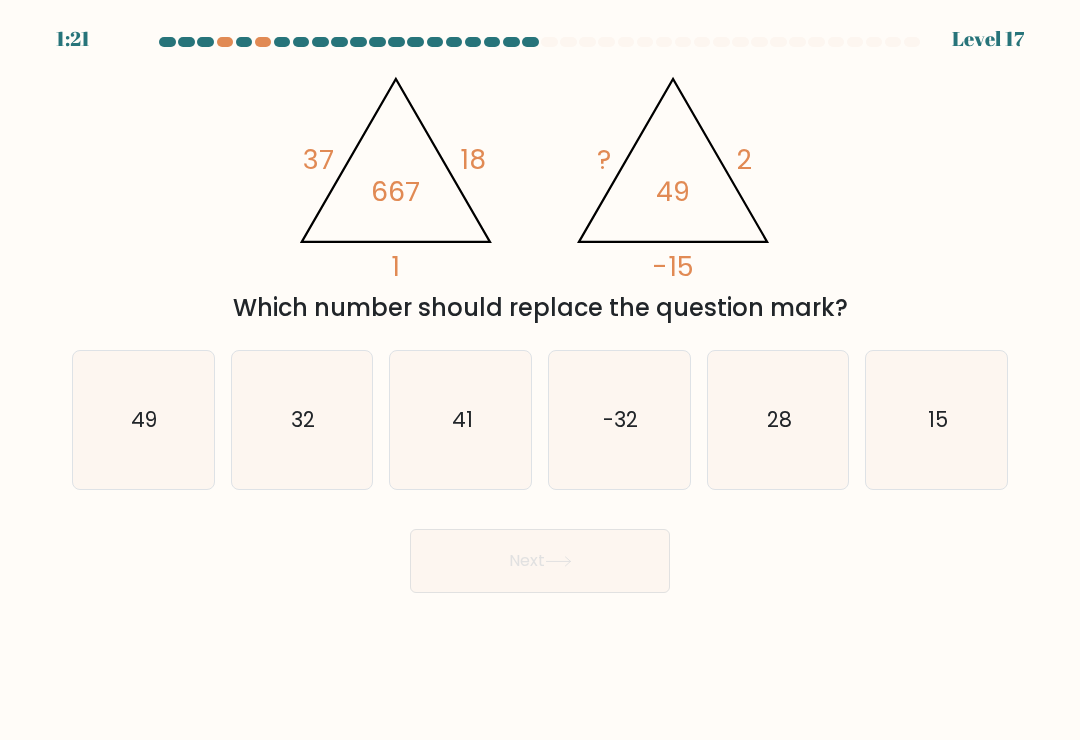 click on "-32" 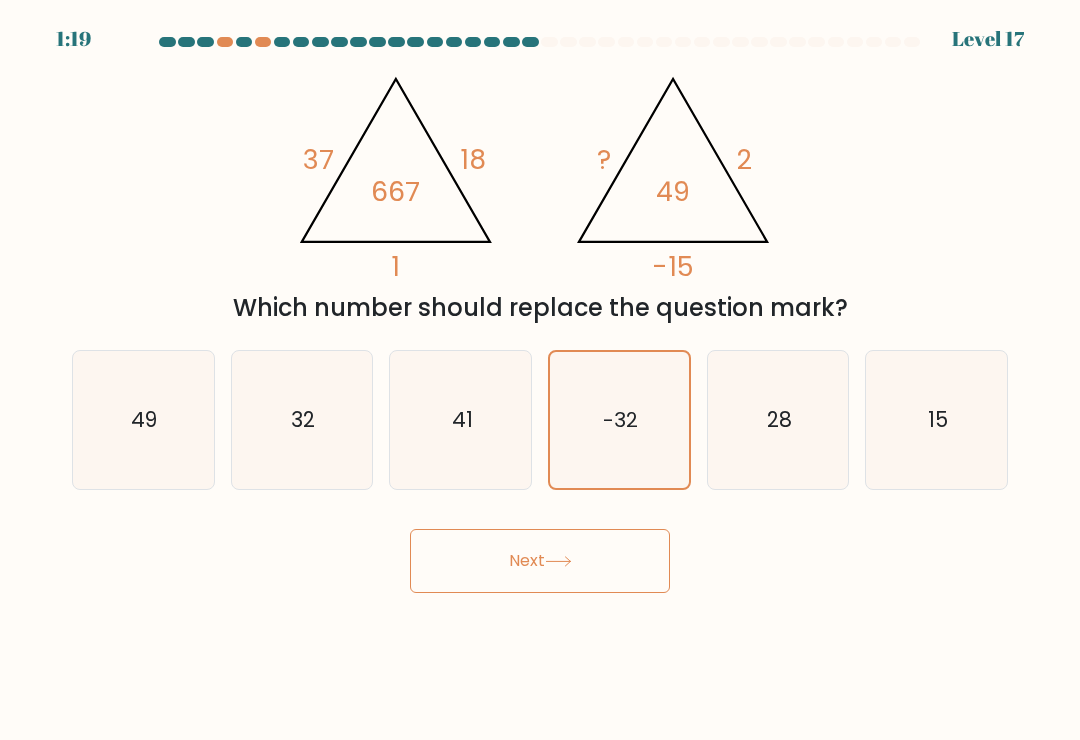 click 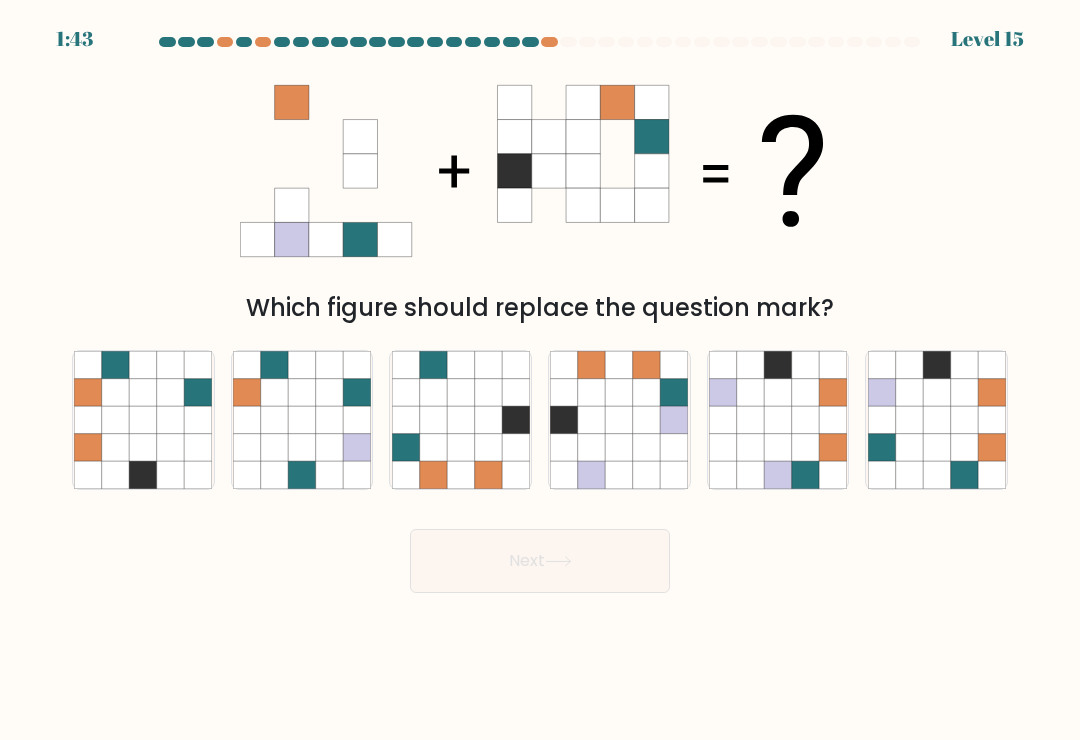 click 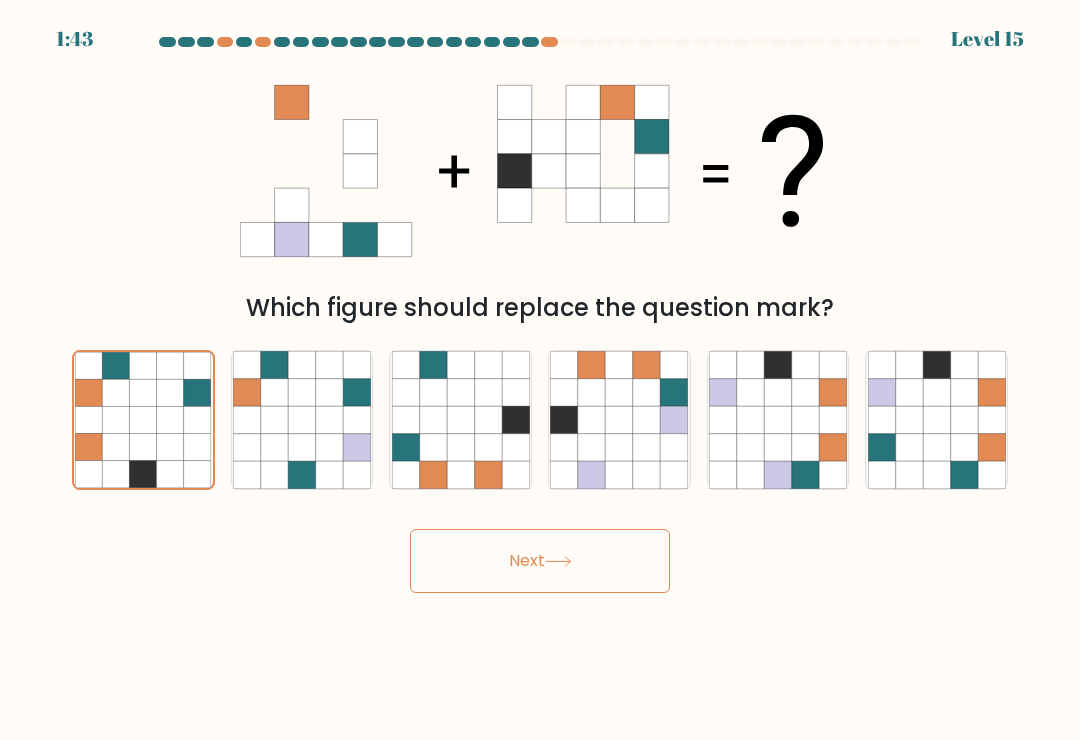 click on "Next" at bounding box center (540, 561) 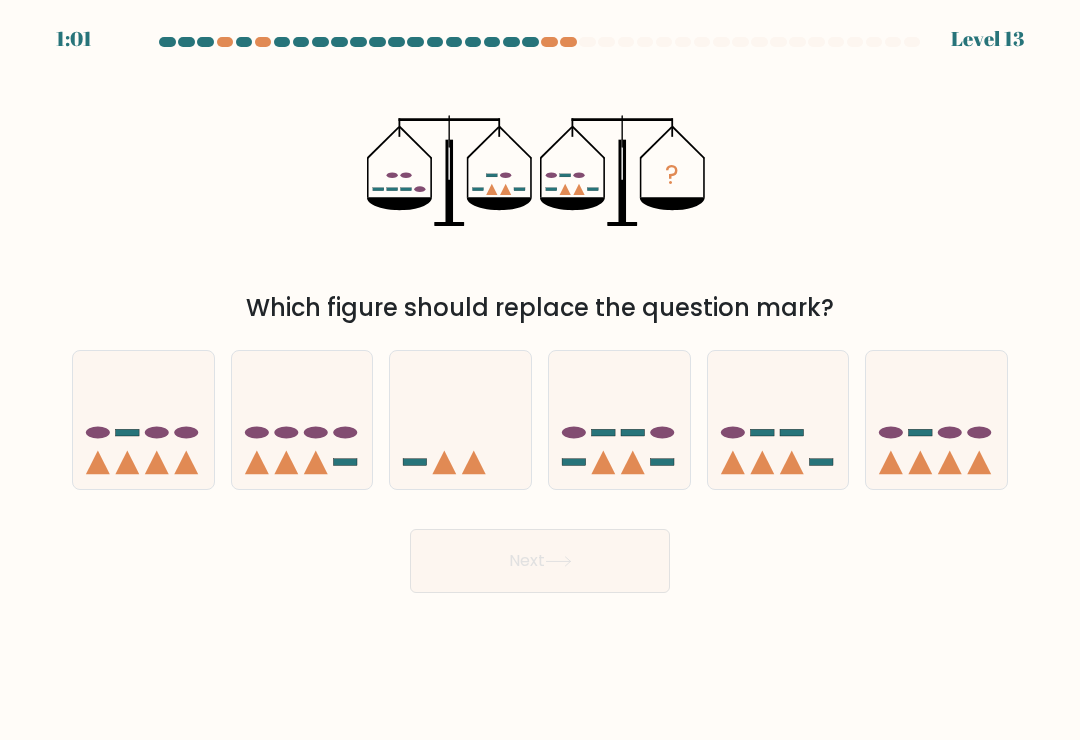 click 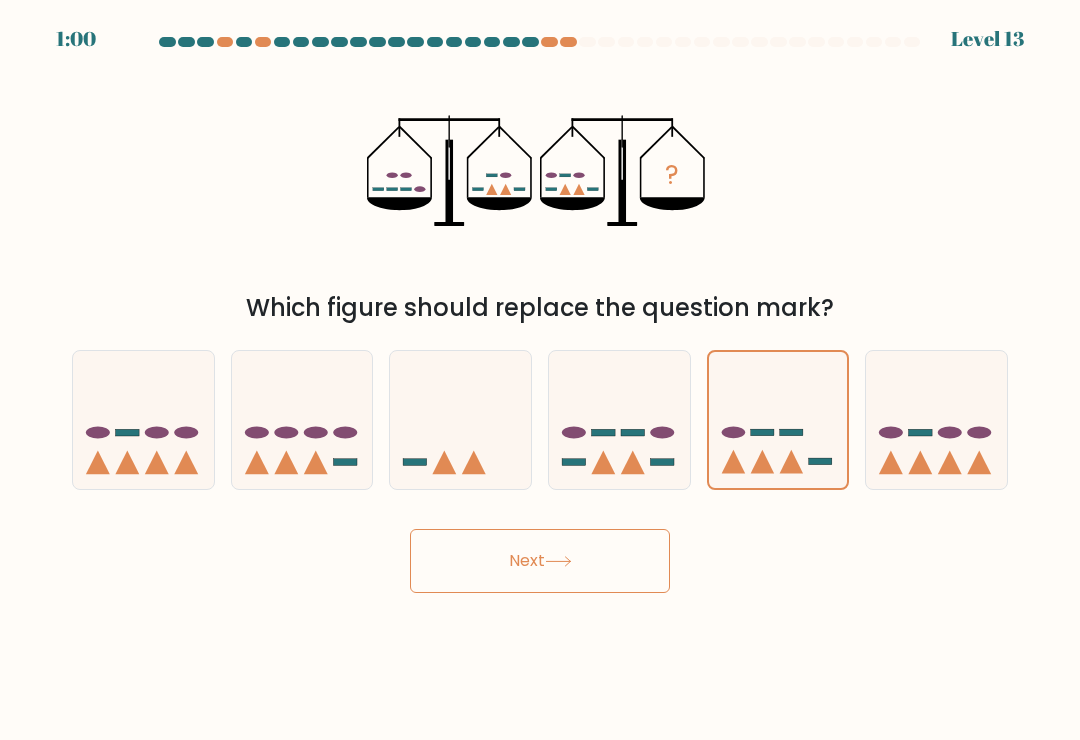 click on "Next" at bounding box center (540, 561) 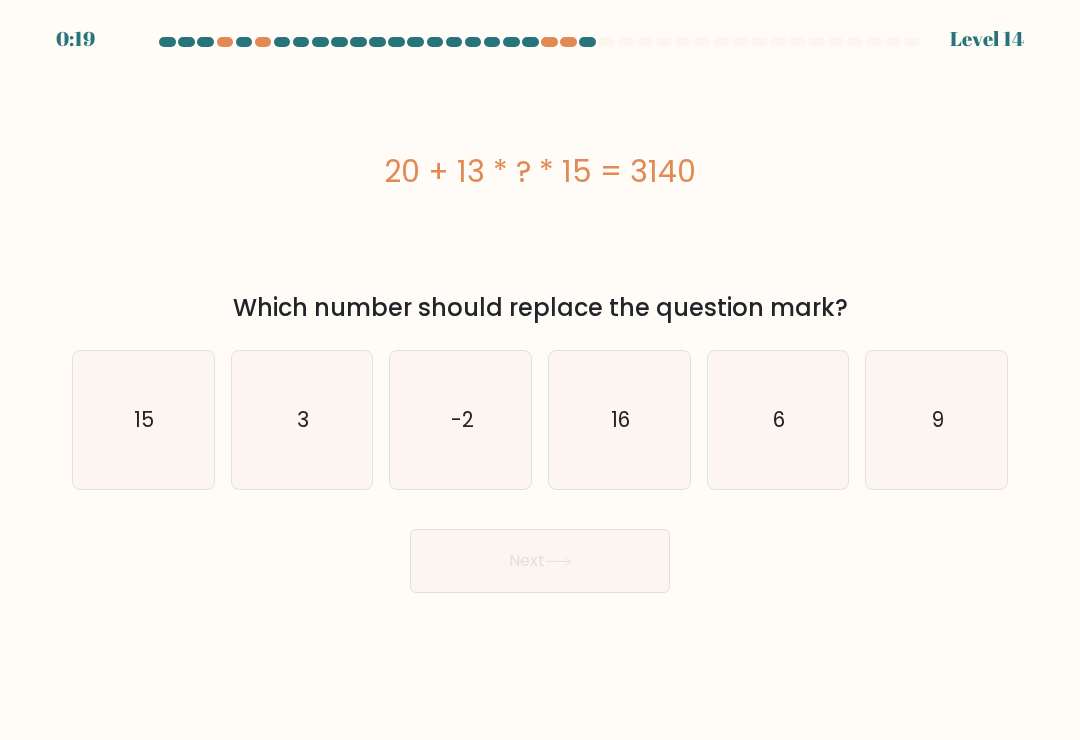 click on "16" 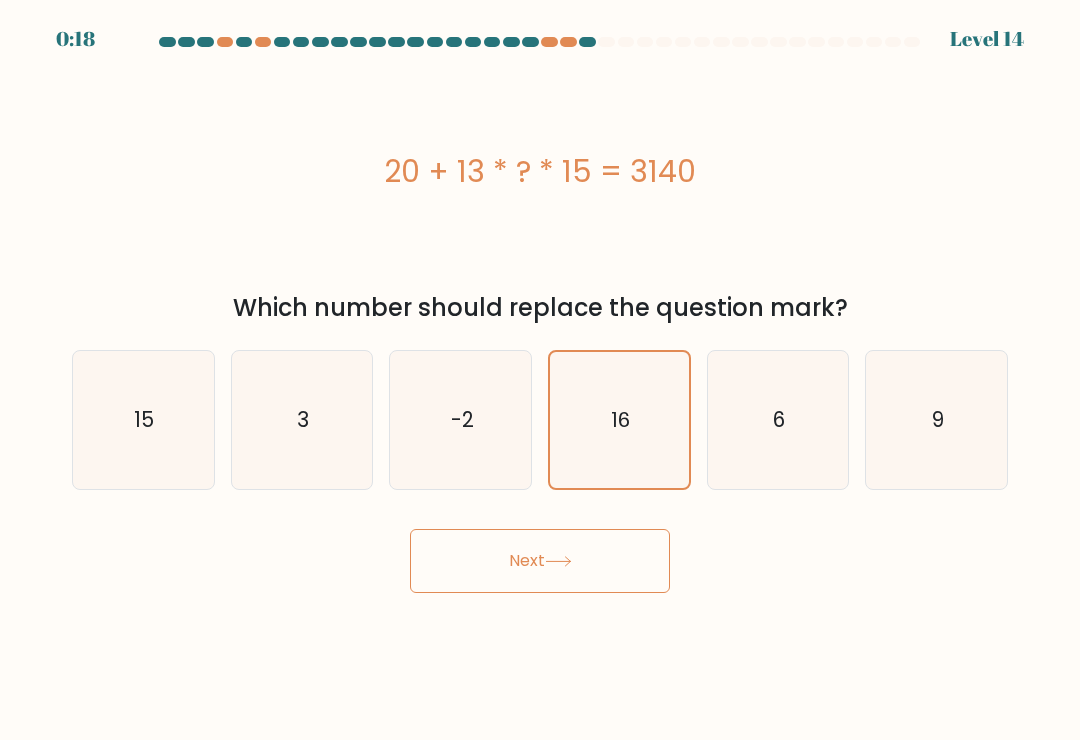 click 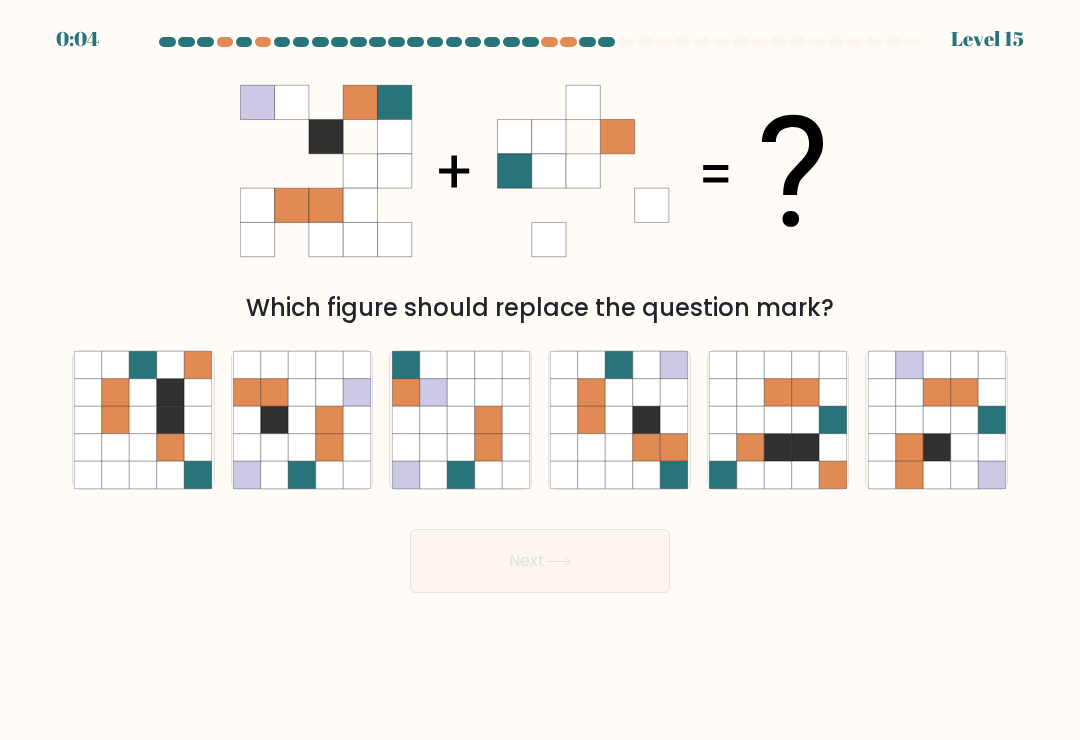 click 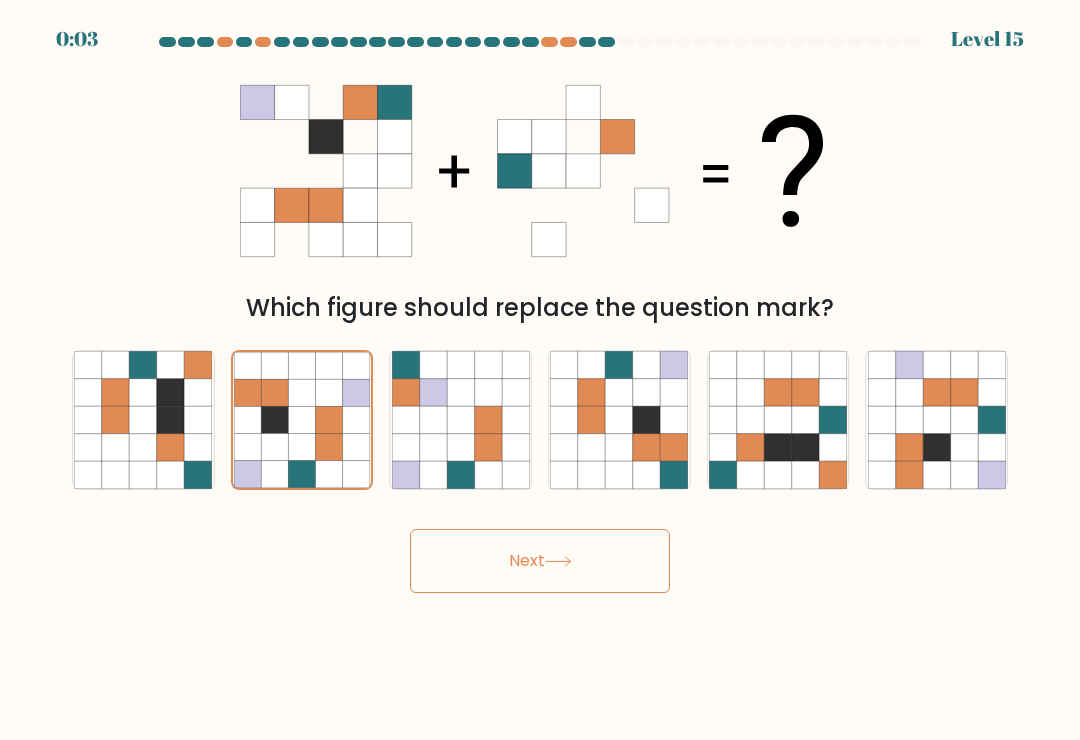 click on "Next" at bounding box center [540, 561] 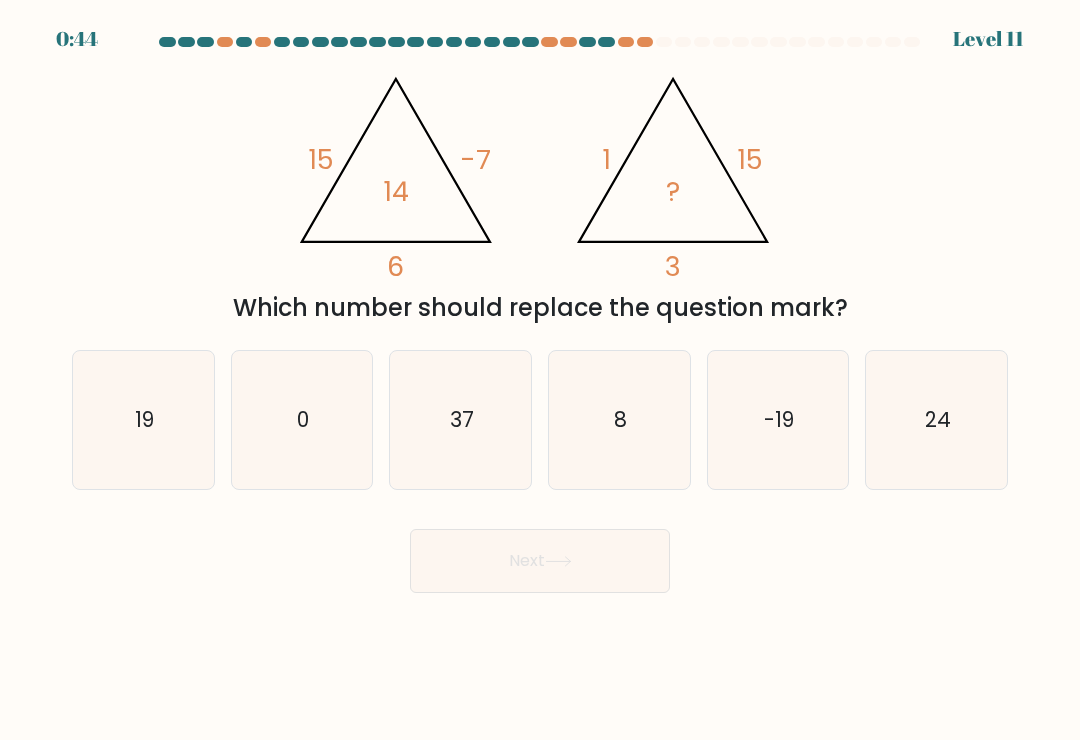 scroll, scrollTop: 0, scrollLeft: 0, axis: both 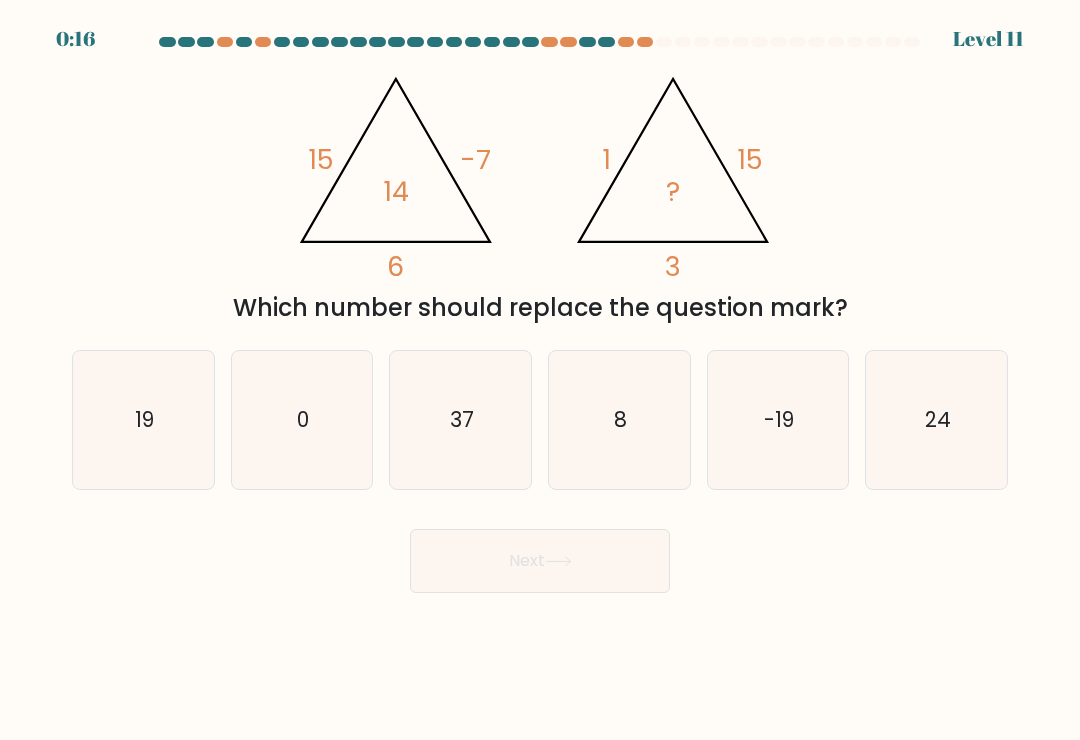 click on "@import url('https://fonts.googleapis.com/css?family=Abril+Fatface:400,100,100italic,300,300italic,400italic,500,500italic,700,700italic,900,900italic');                        15       -7       6       14                                       @import url('https://fonts.googleapis.com/css?family=Abril+Fatface:400,100,100italic,300,300italic,400italic,500,500italic,700,700italic,900,900italic');                        1       15       3       ?" 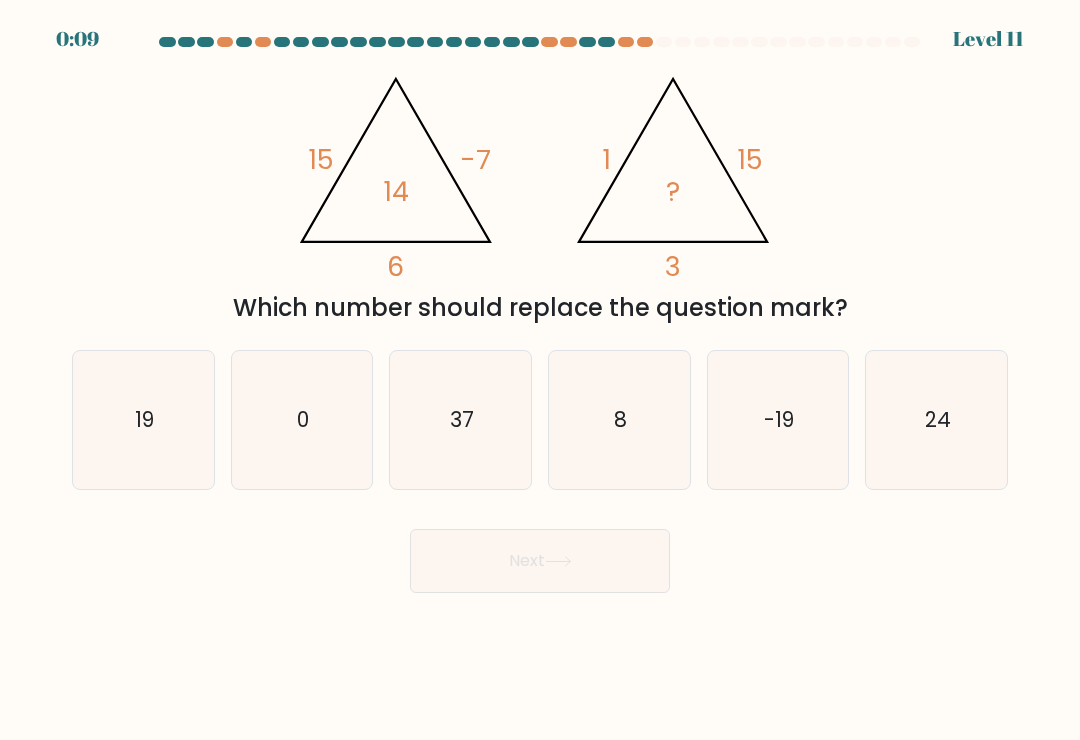 click on "19" 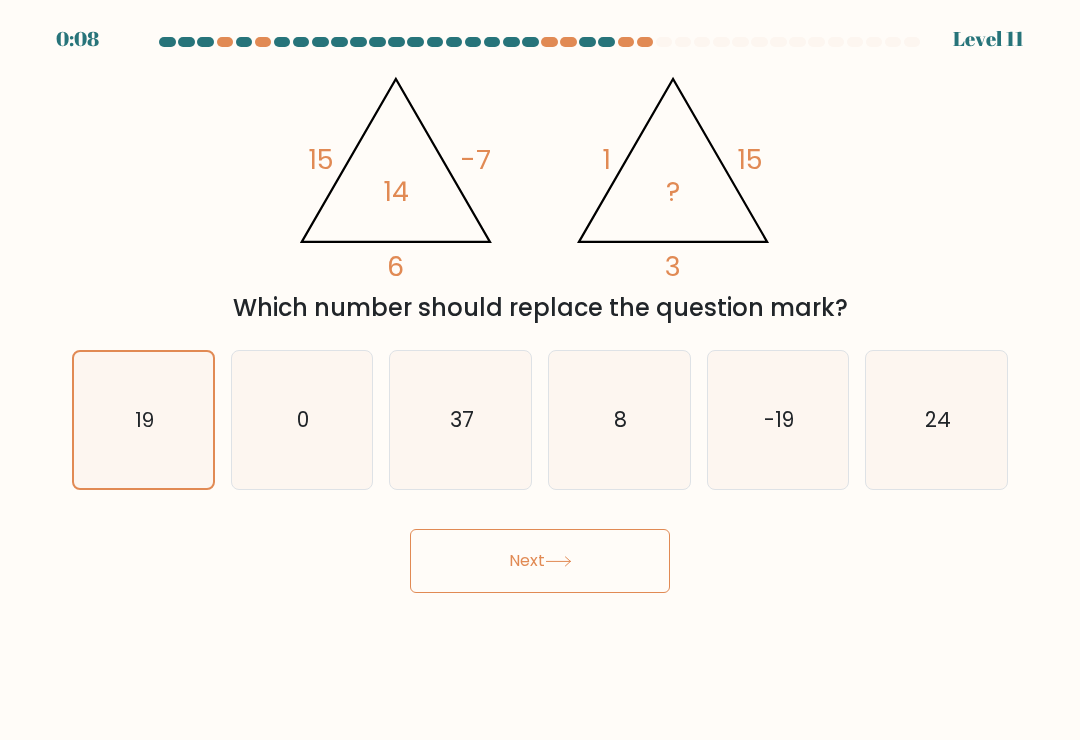 click on "Next" at bounding box center (540, 561) 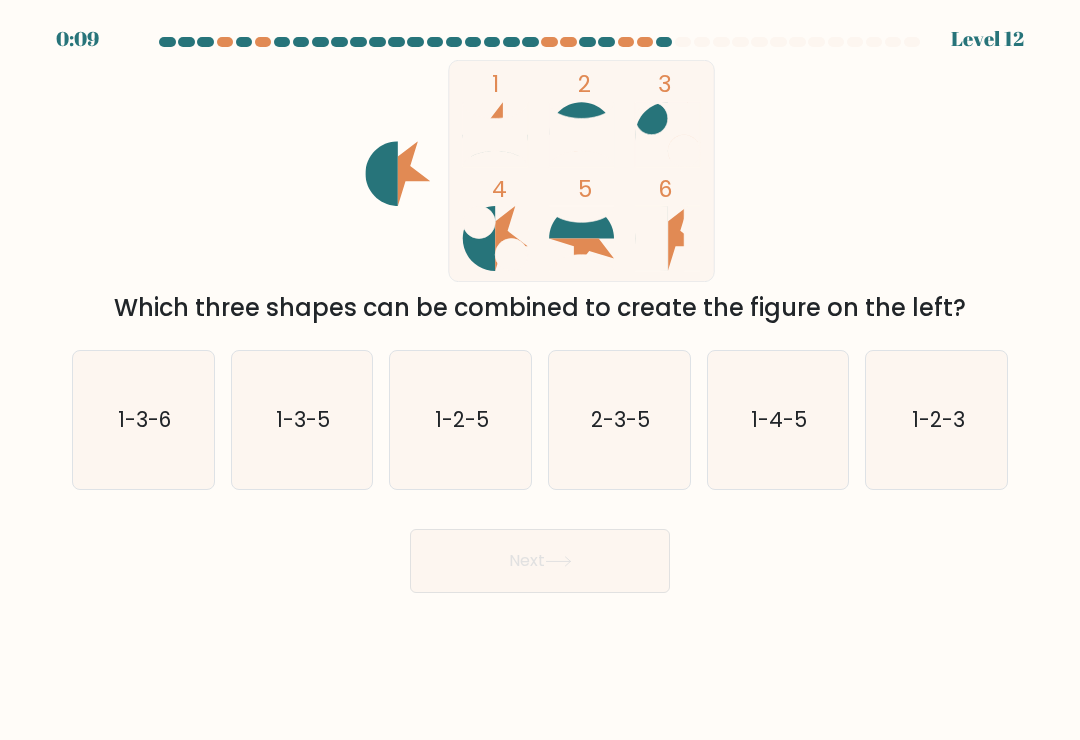click on "1-2-5" 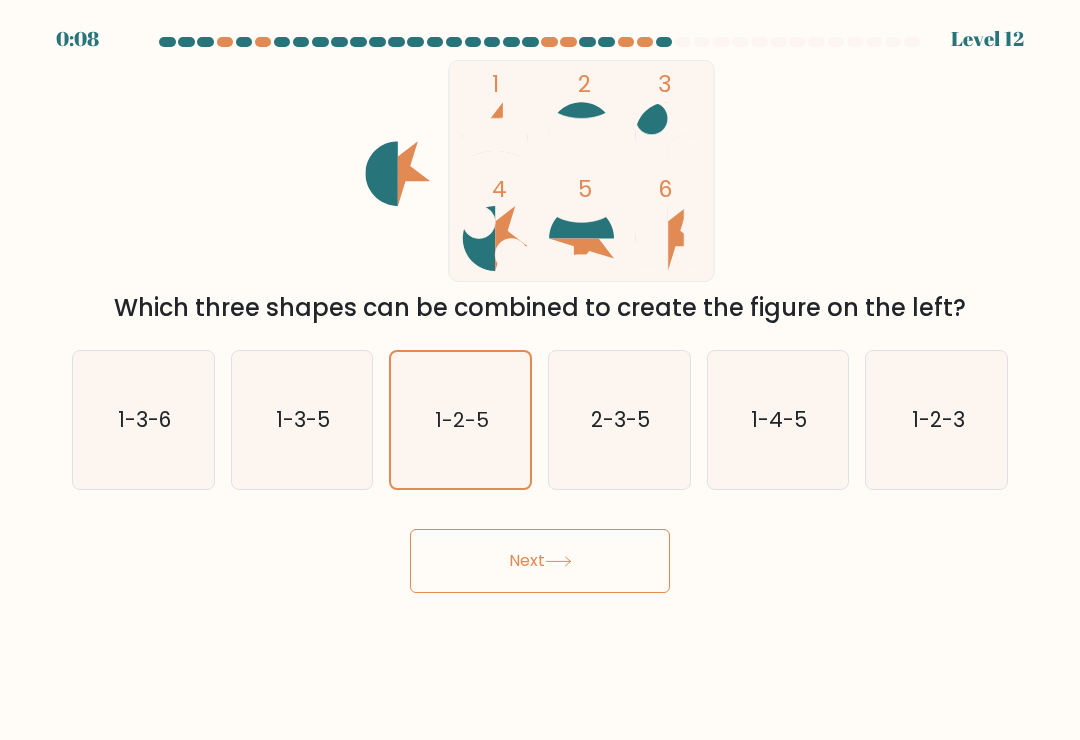 click 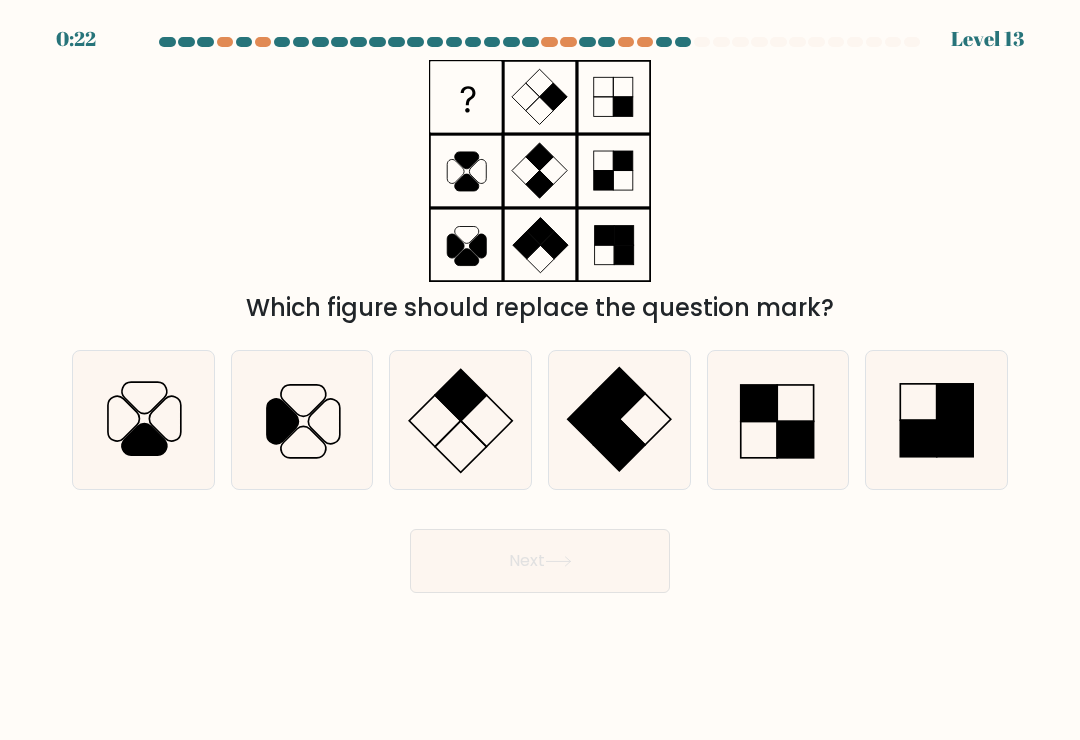 click 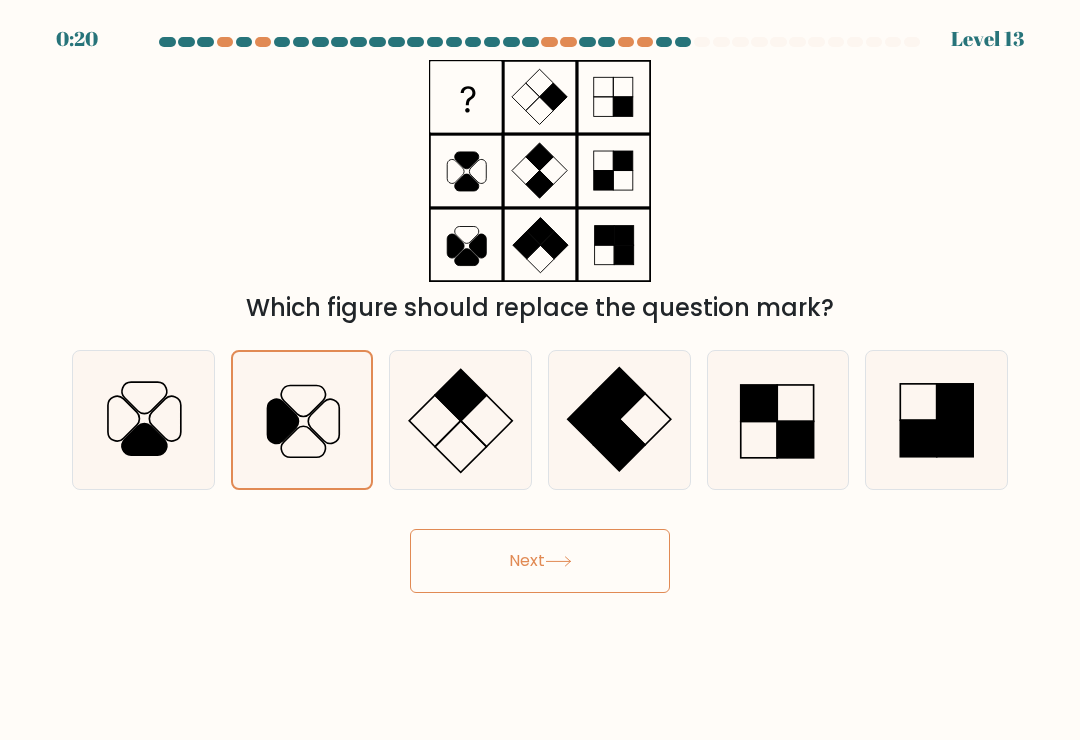 click on "Next" at bounding box center [540, 561] 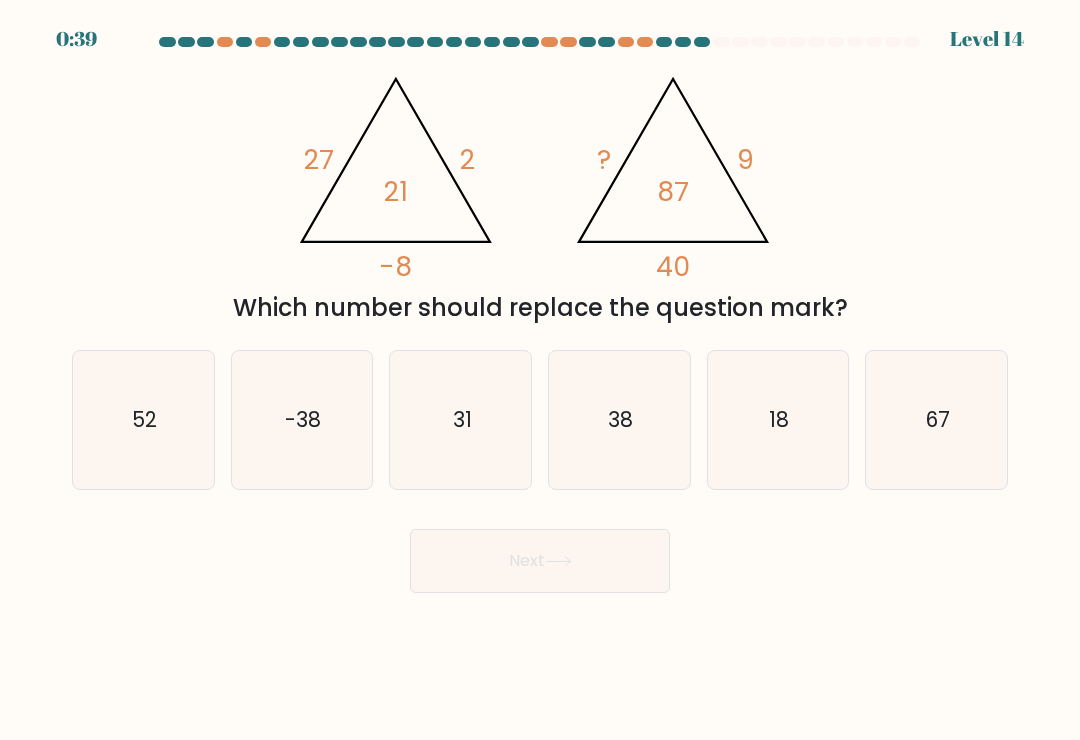 click on "38" 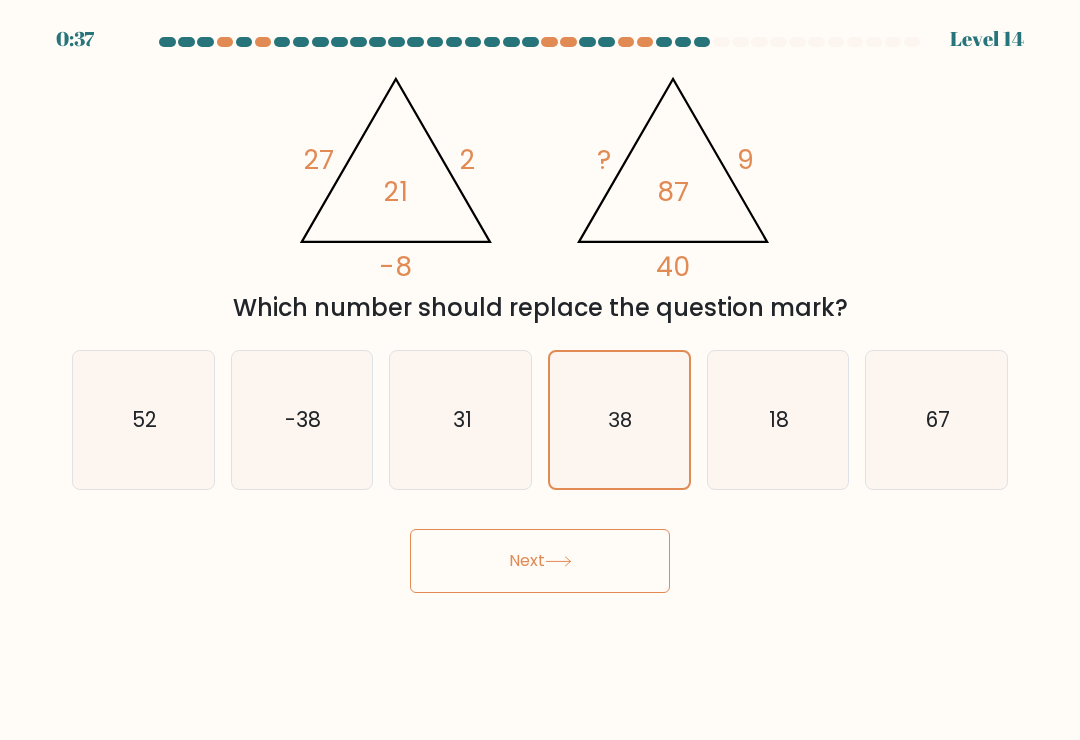 click 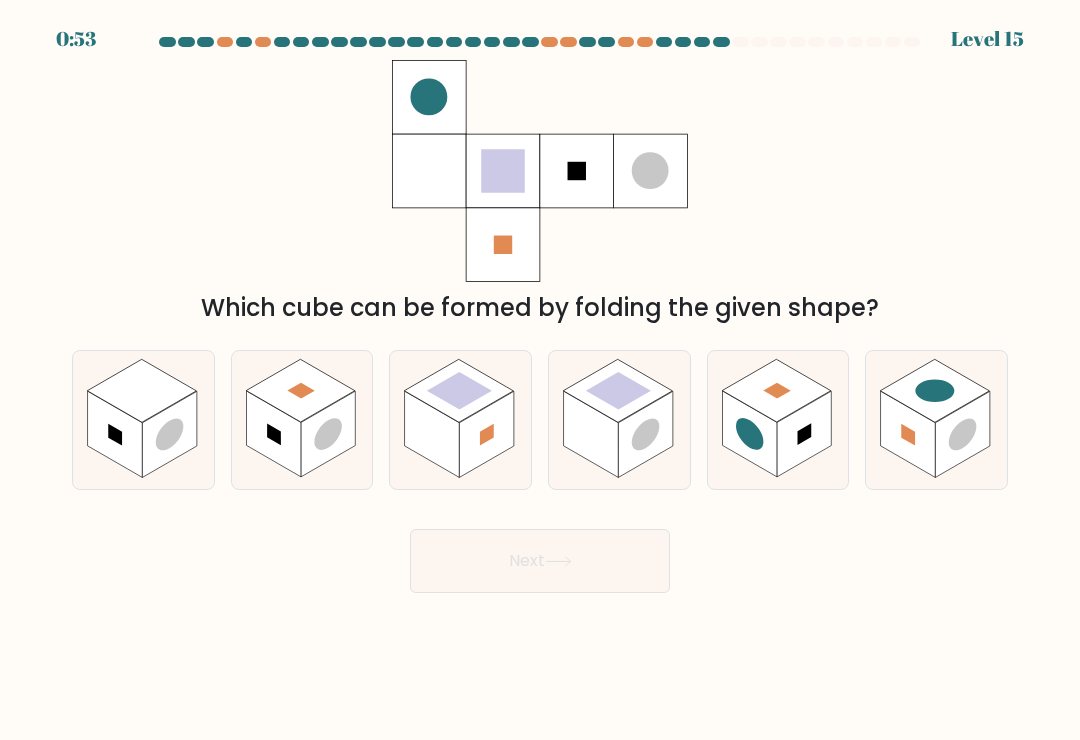 click 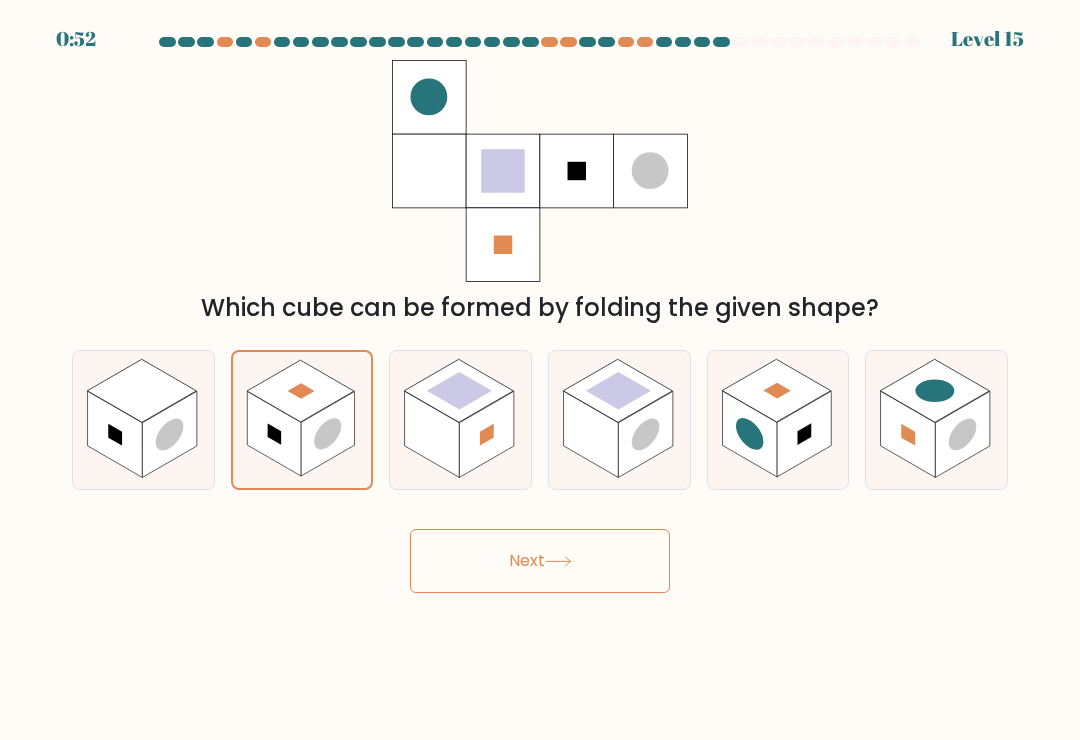 click 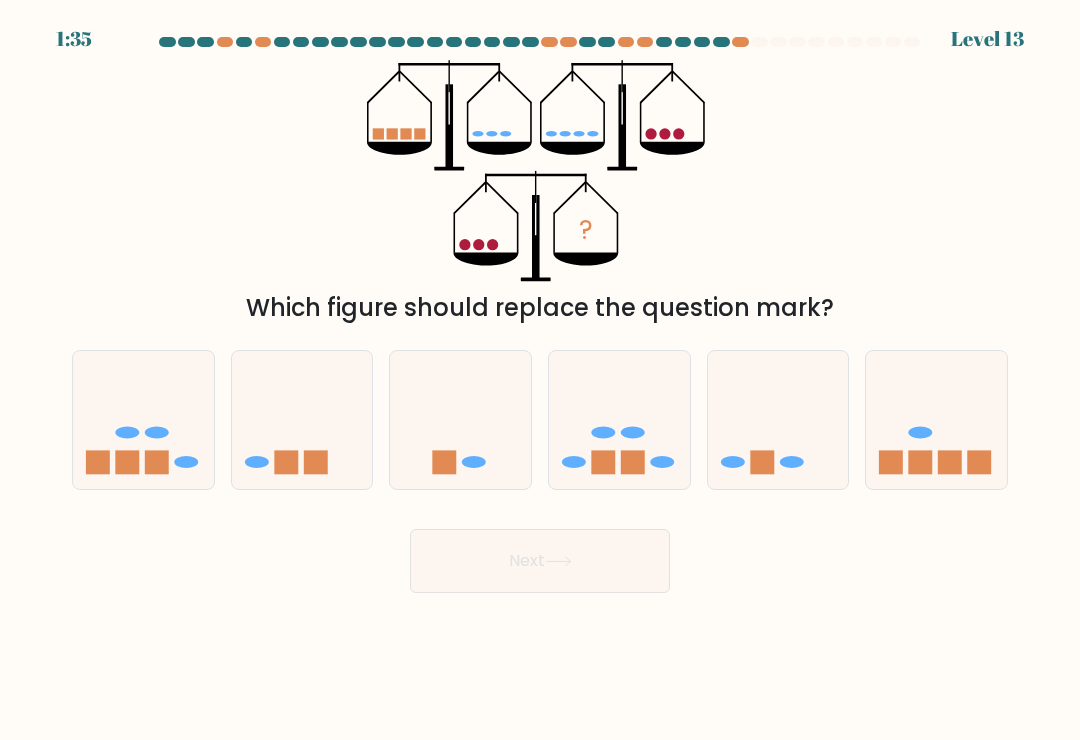 click on "?" 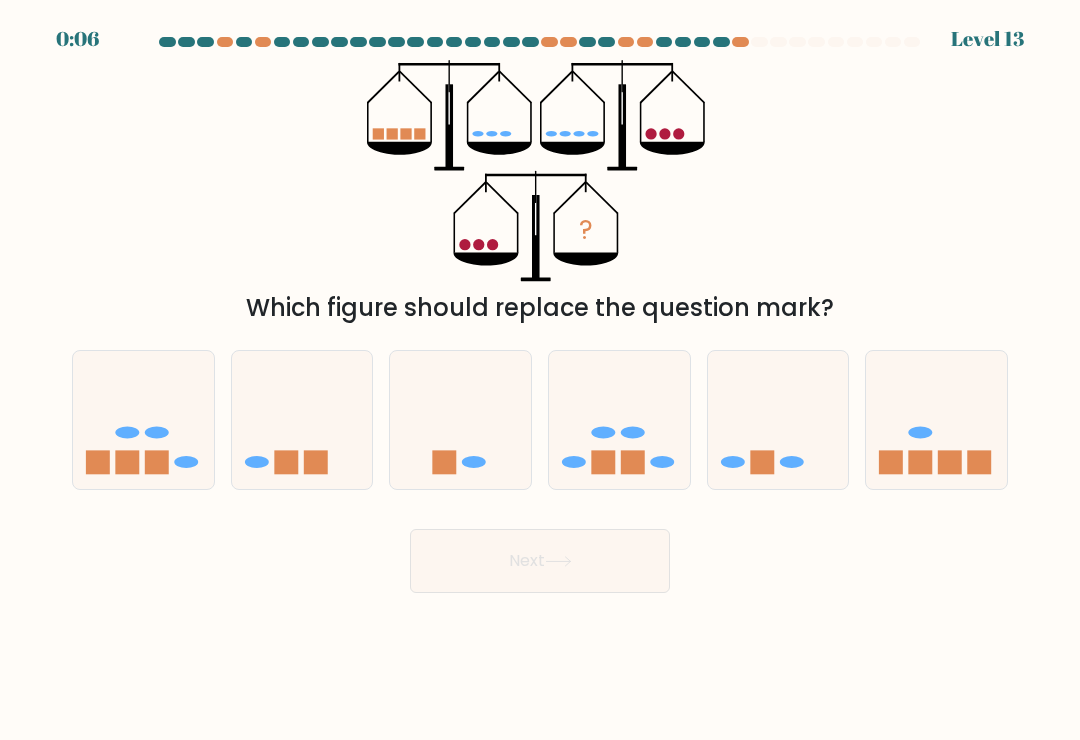 click 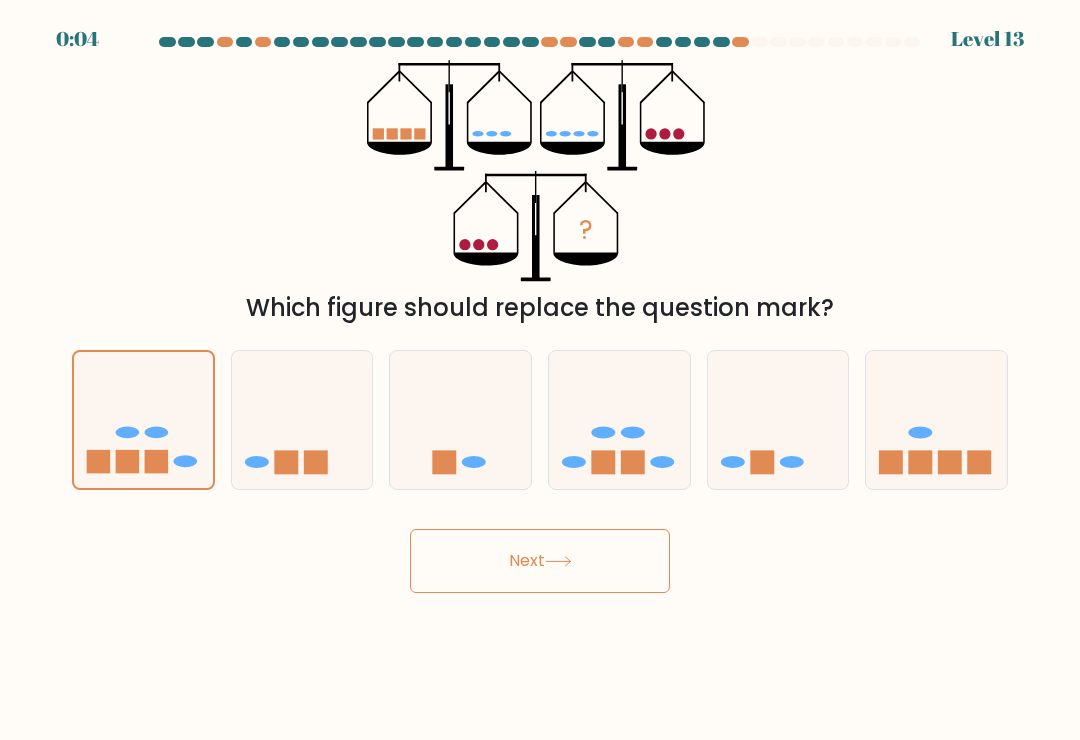 click on "Next" at bounding box center (540, 561) 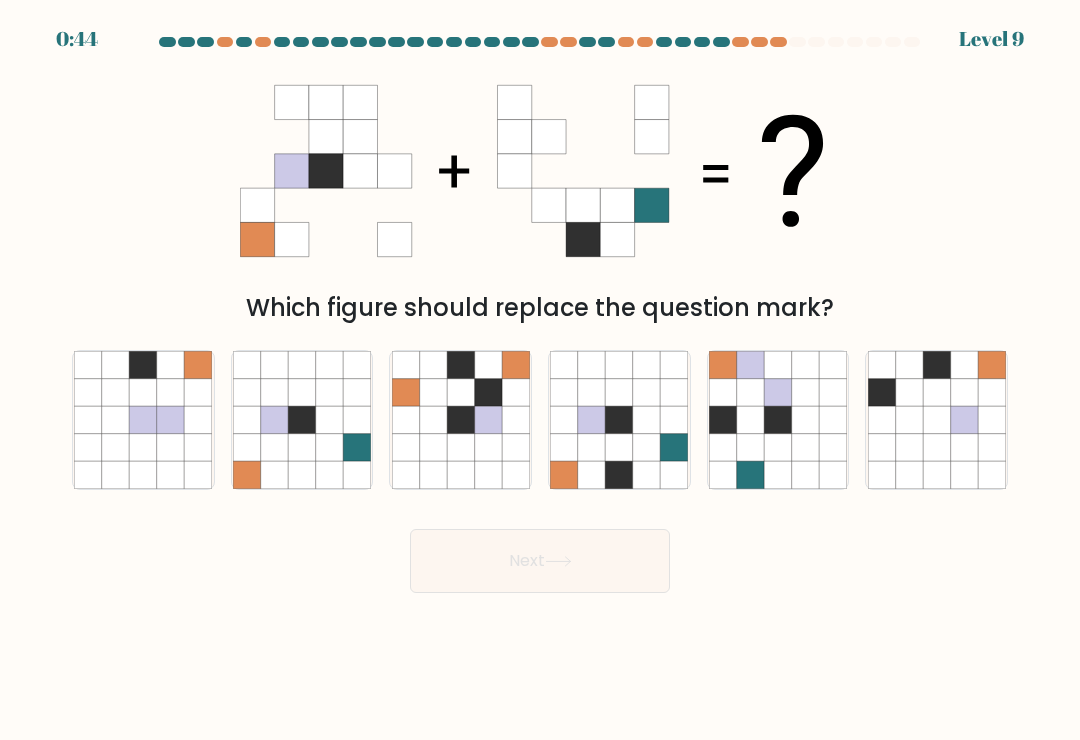 scroll, scrollTop: 0, scrollLeft: 0, axis: both 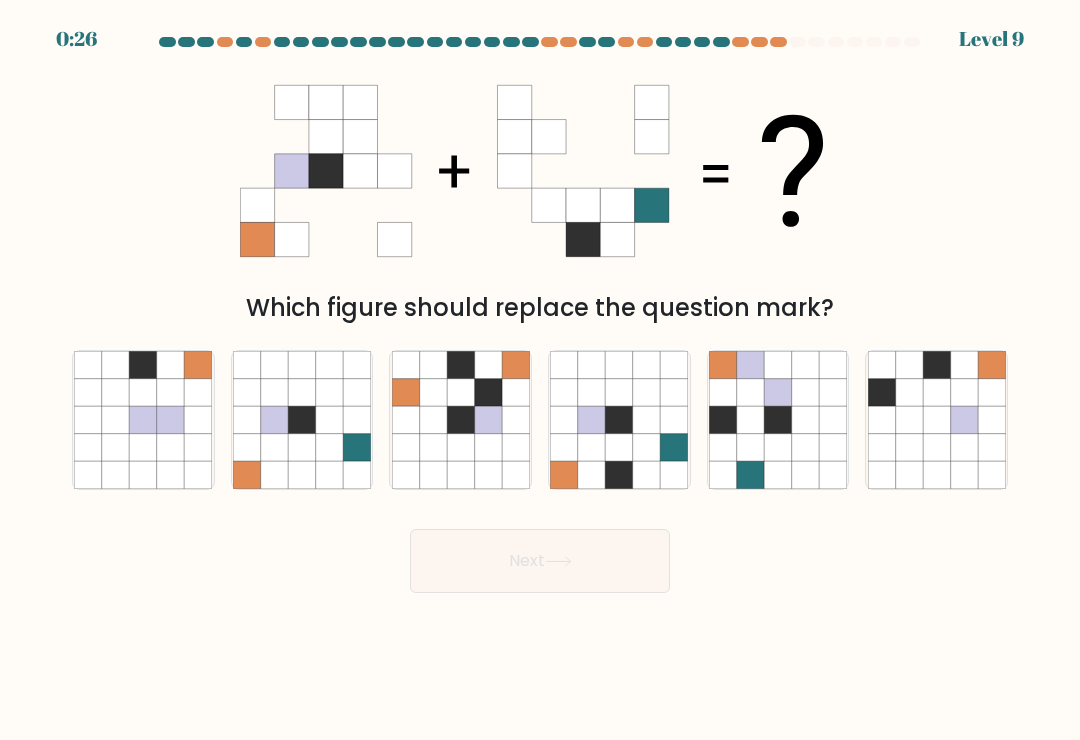 click 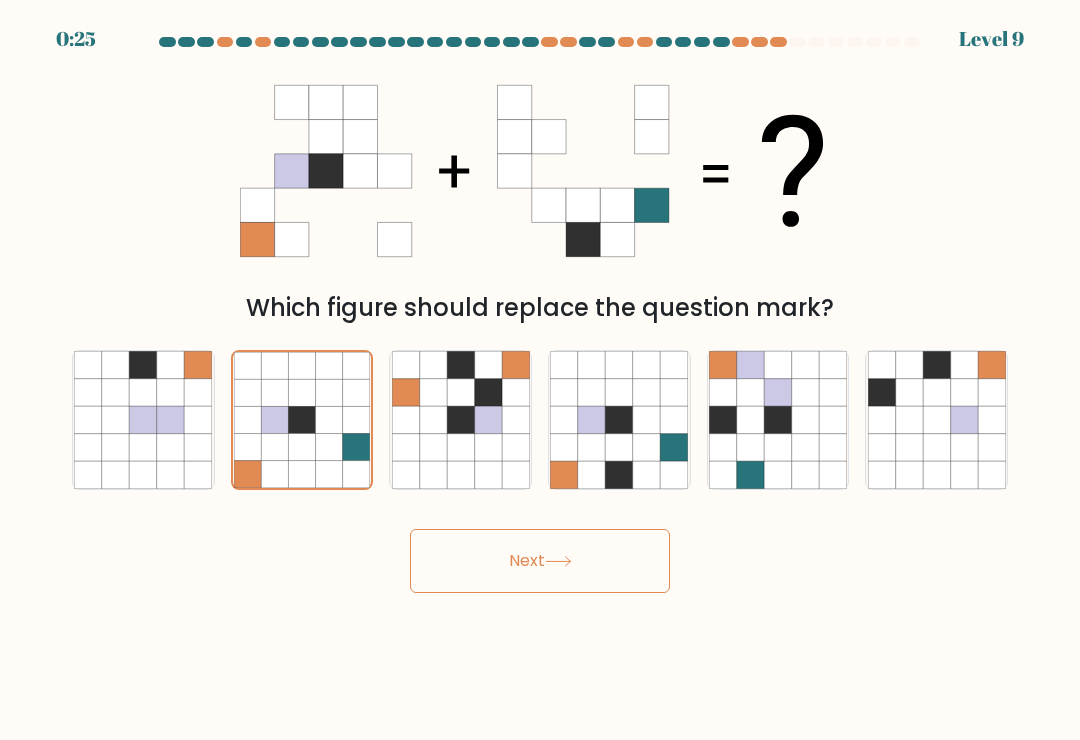 click on "Next" at bounding box center (540, 561) 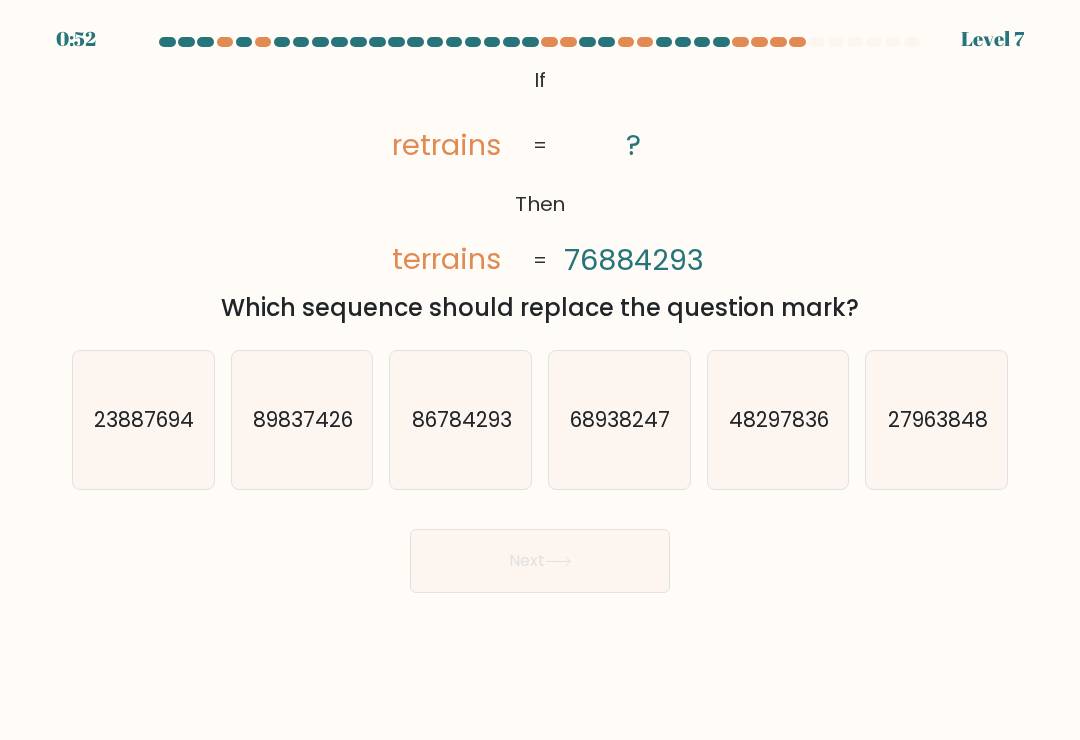 click on "86784293" 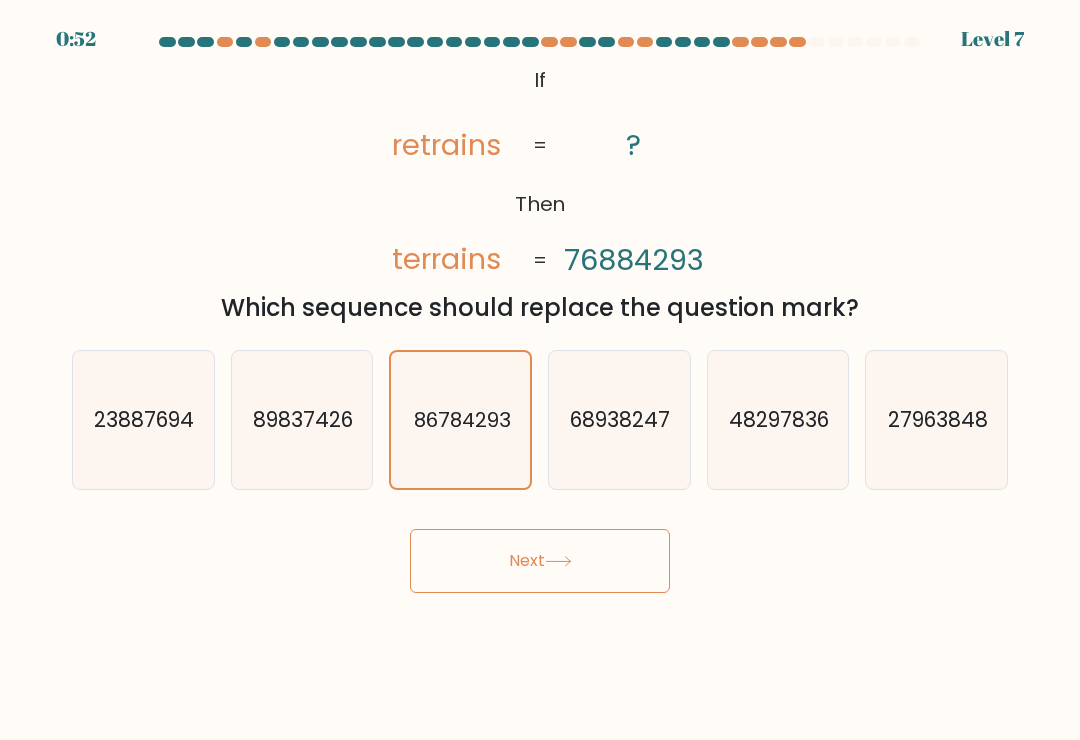 click on "Next" at bounding box center (540, 561) 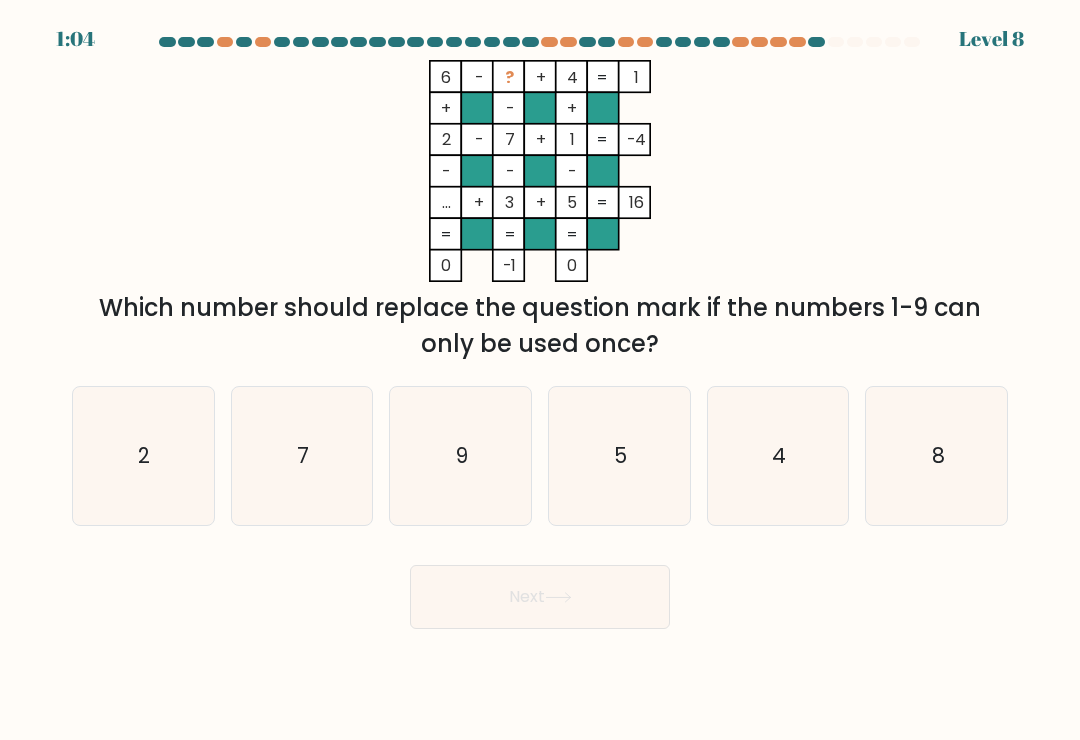 click on "5" 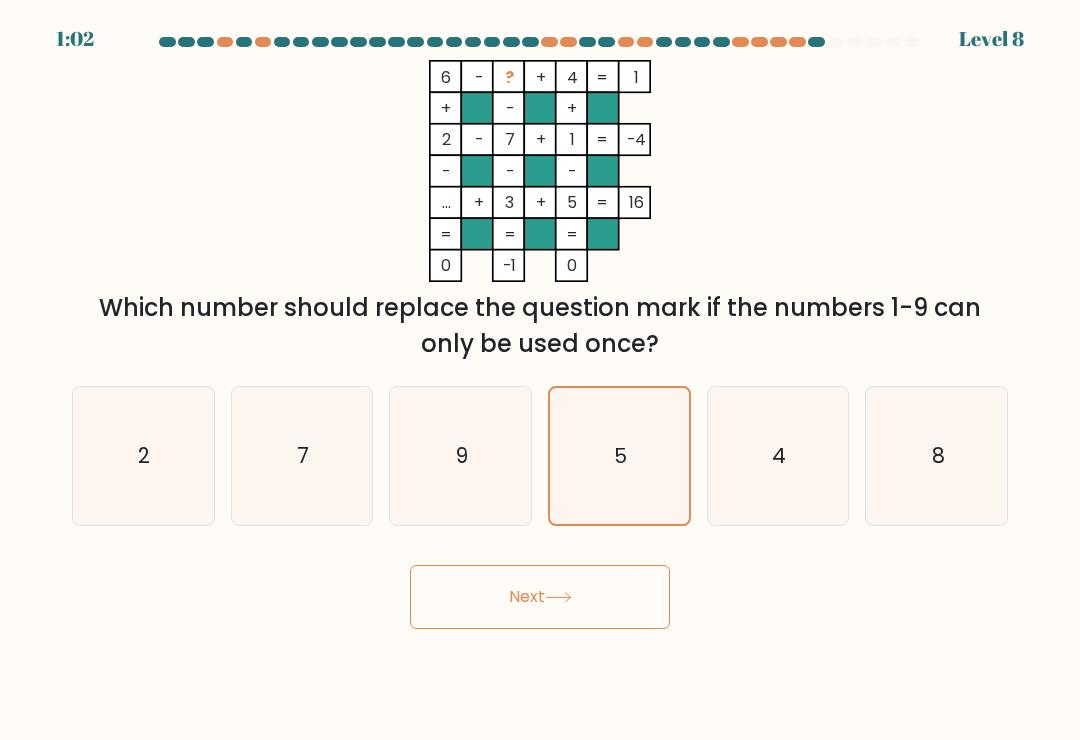 click on "Next" at bounding box center [540, 597] 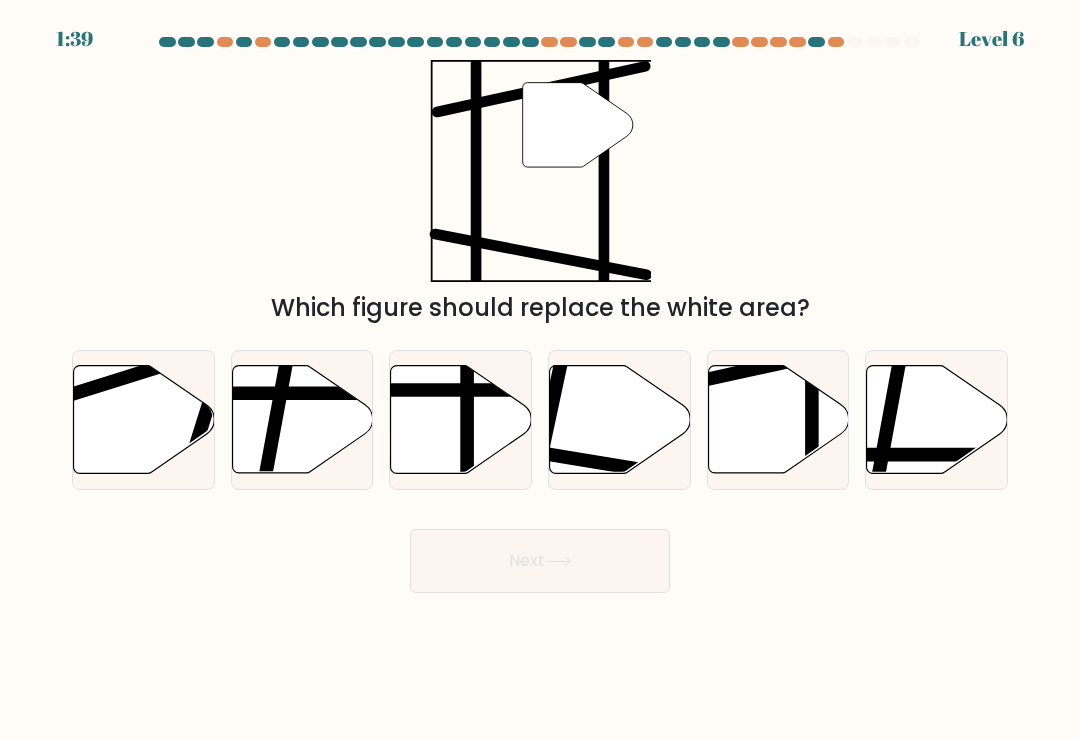 click 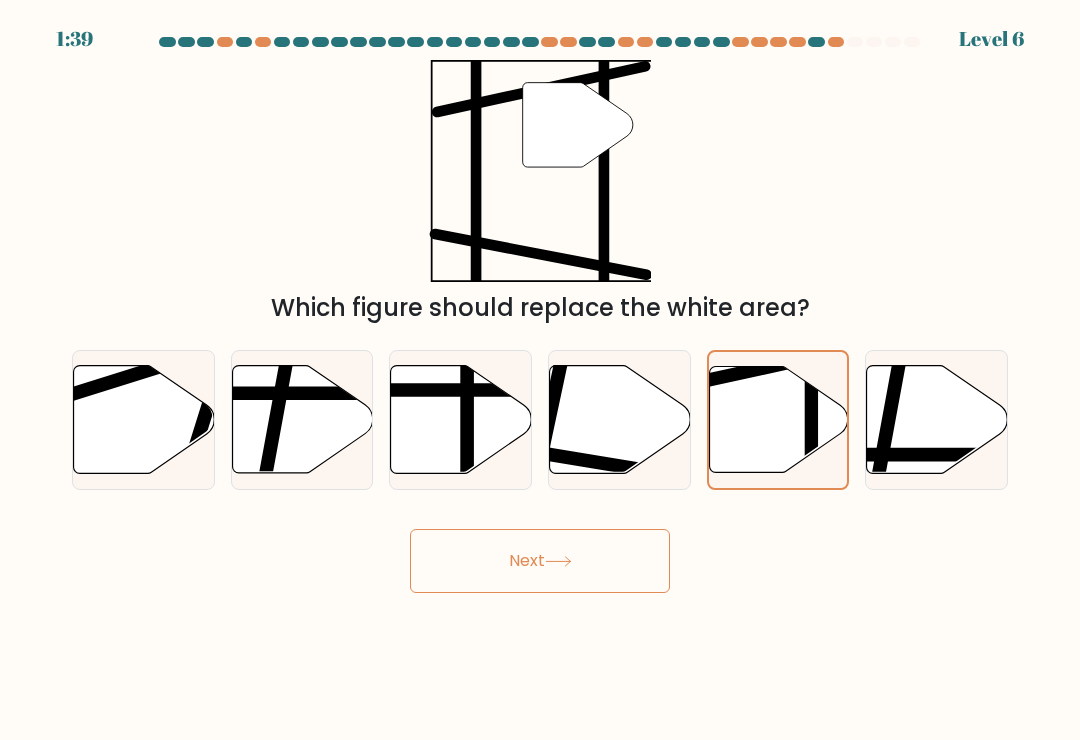click 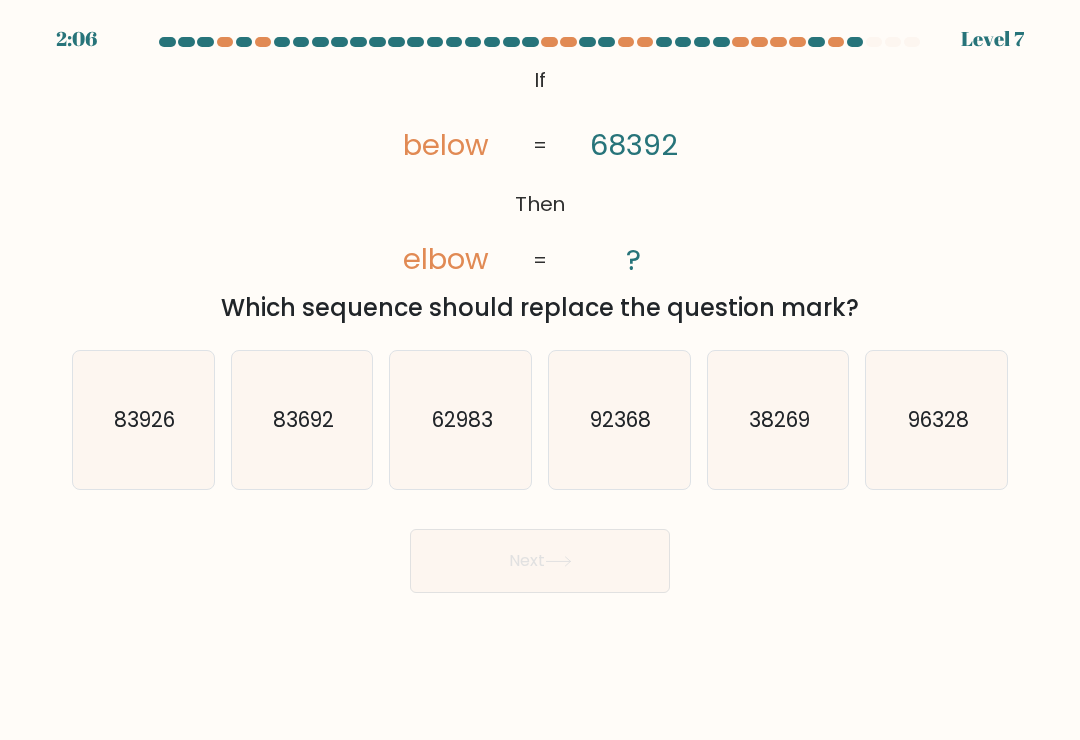 click on "83692" 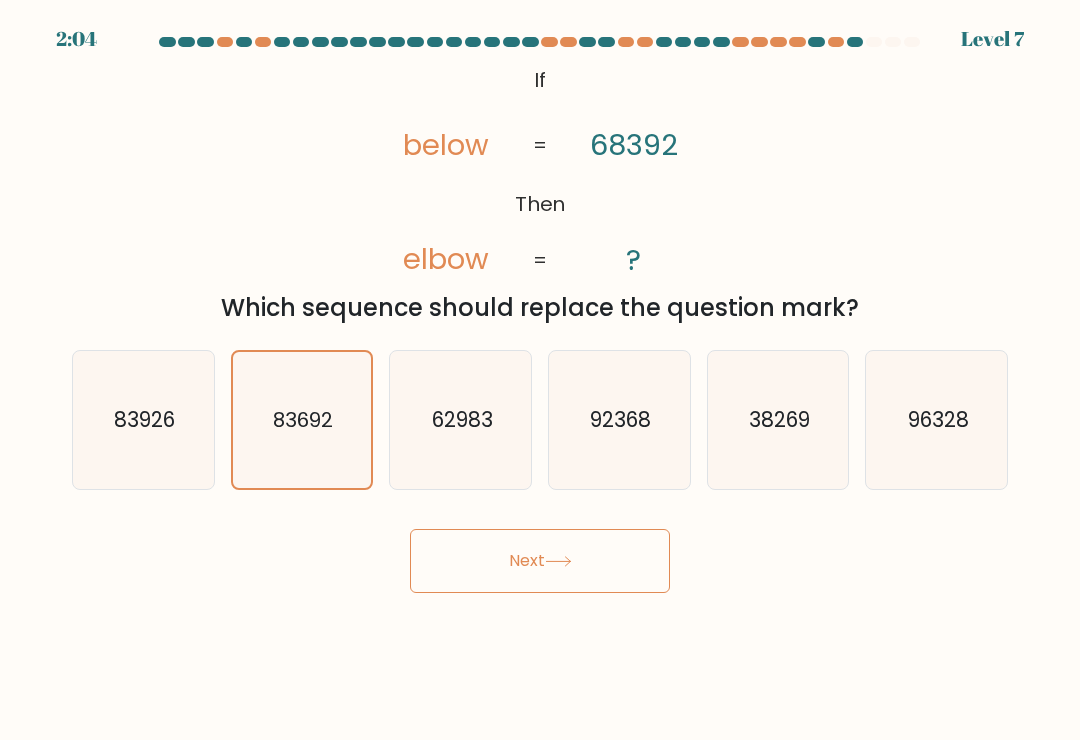click on "Next" at bounding box center [540, 561] 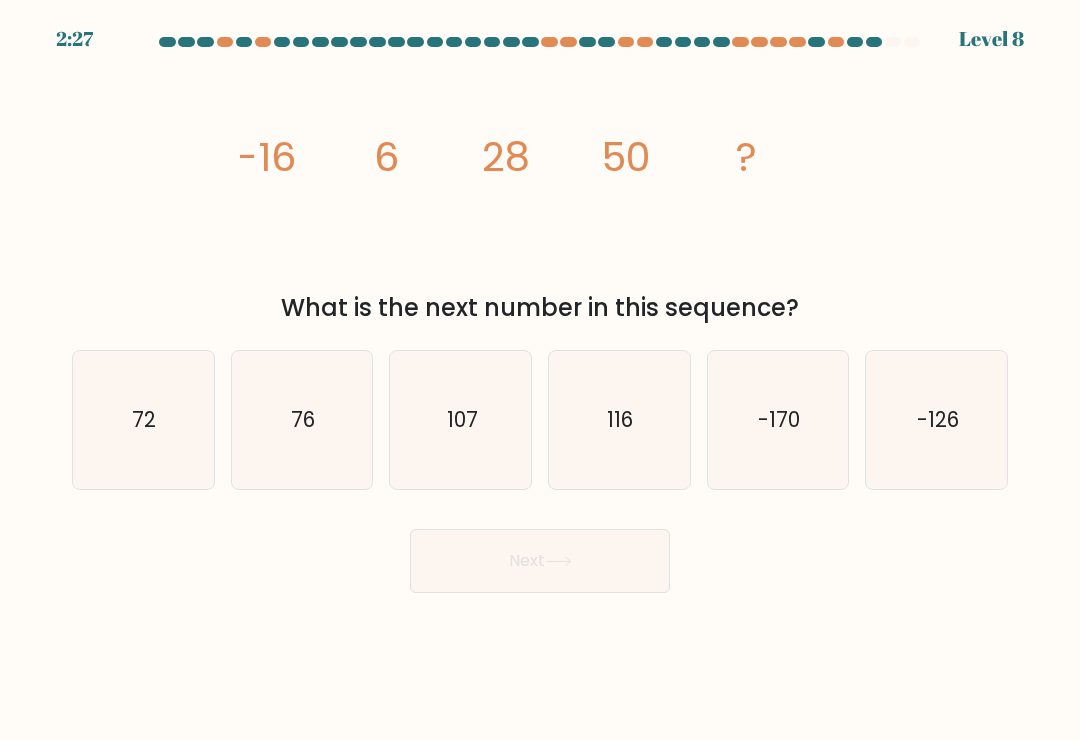 click on "72" 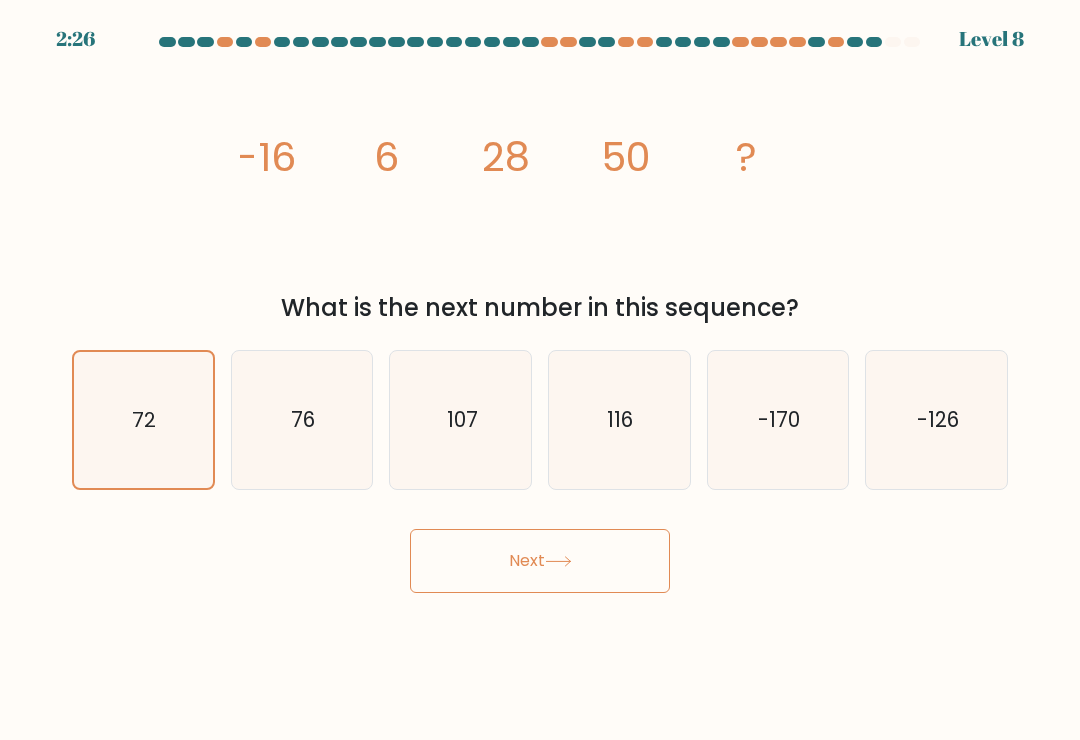 click 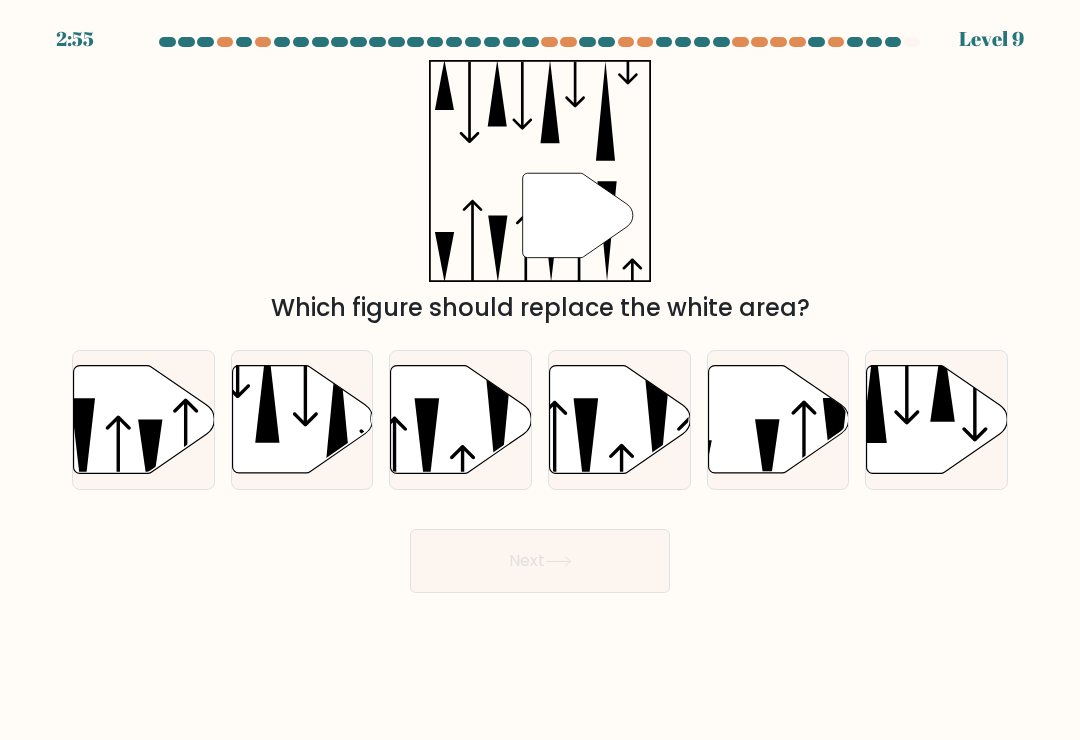 click 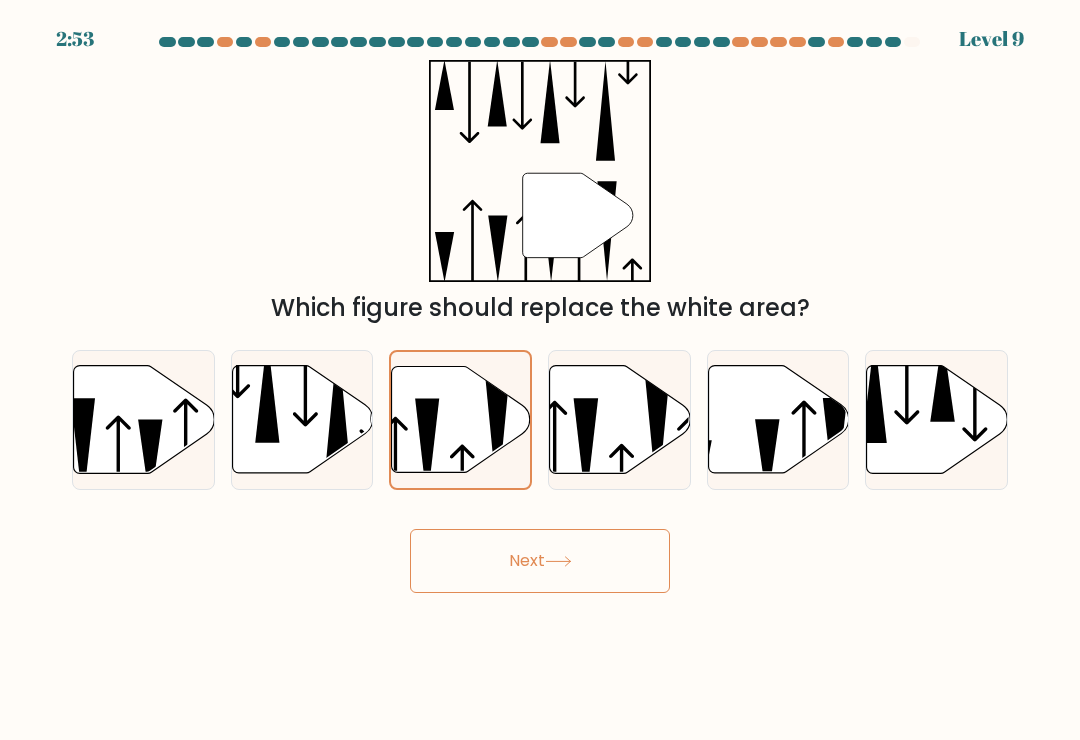 click on "Next" at bounding box center [540, 561] 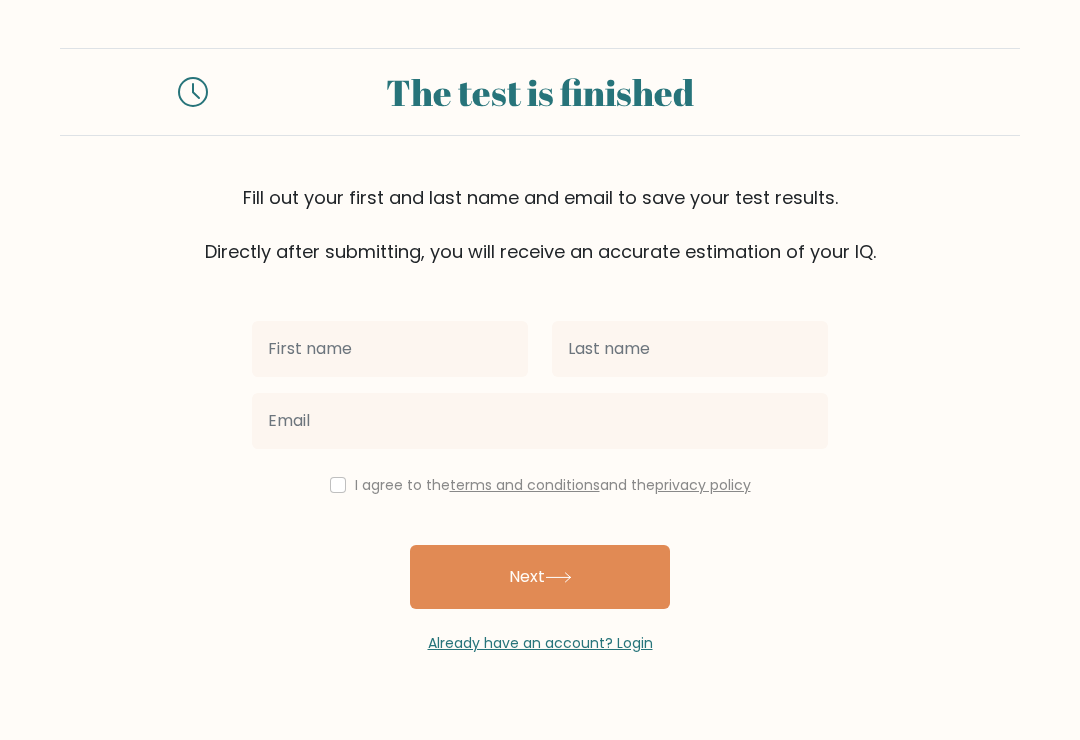 scroll, scrollTop: 0, scrollLeft: 0, axis: both 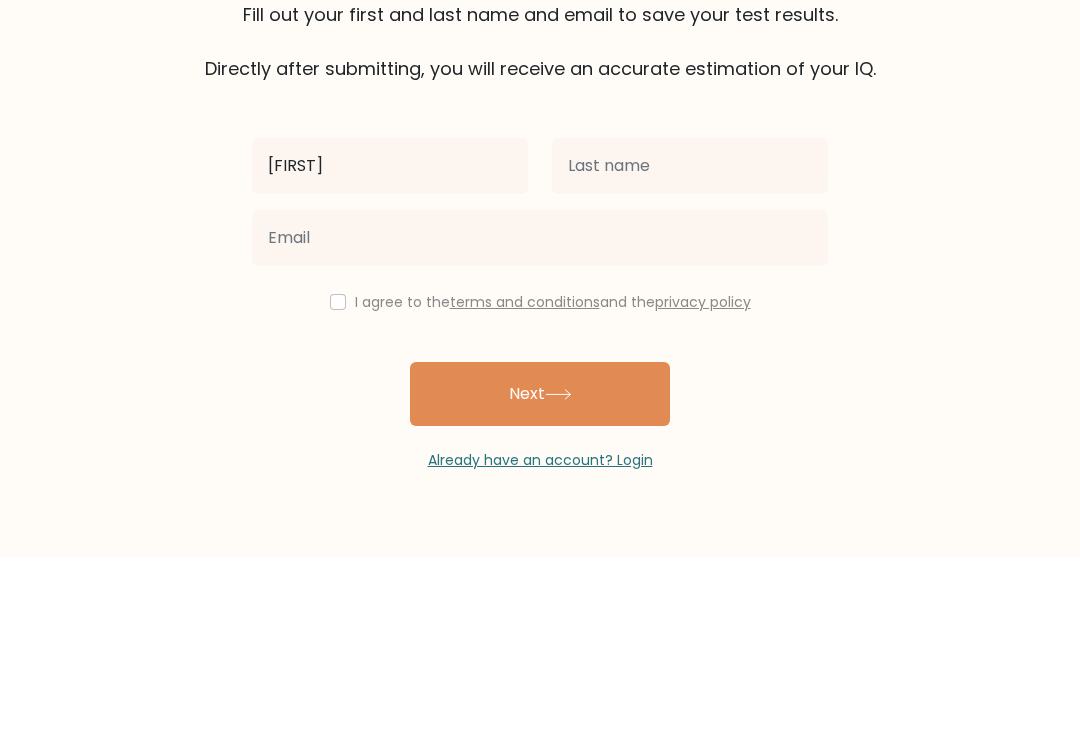 type on "[FIRST]" 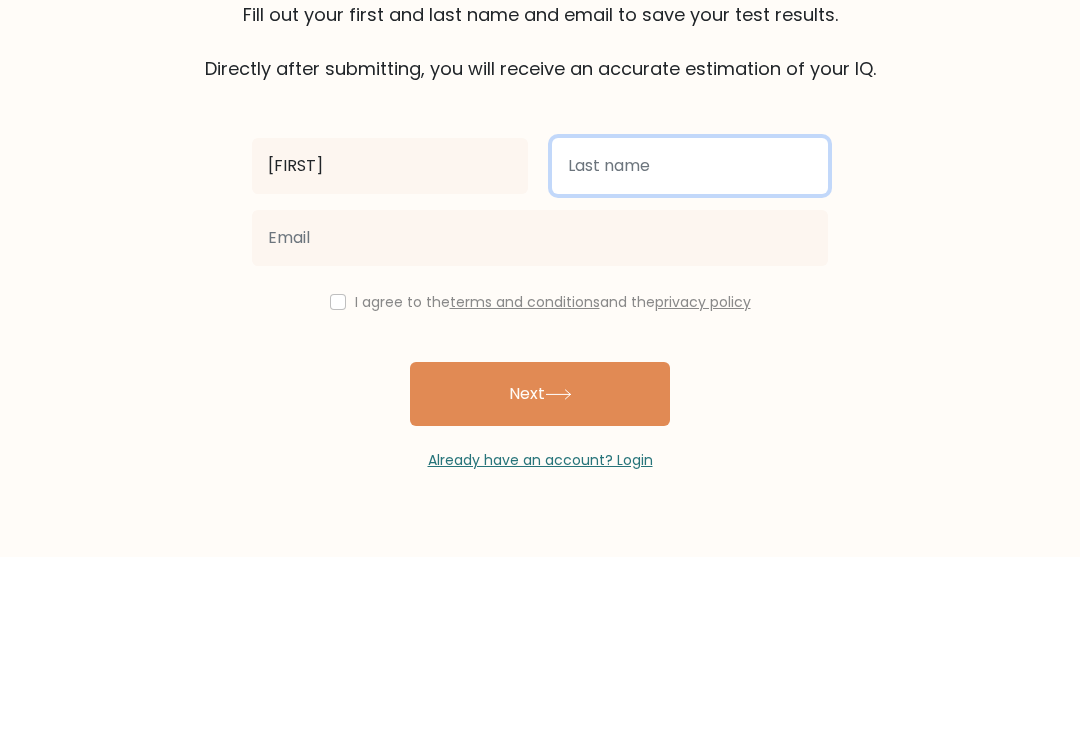 click at bounding box center [690, 349] 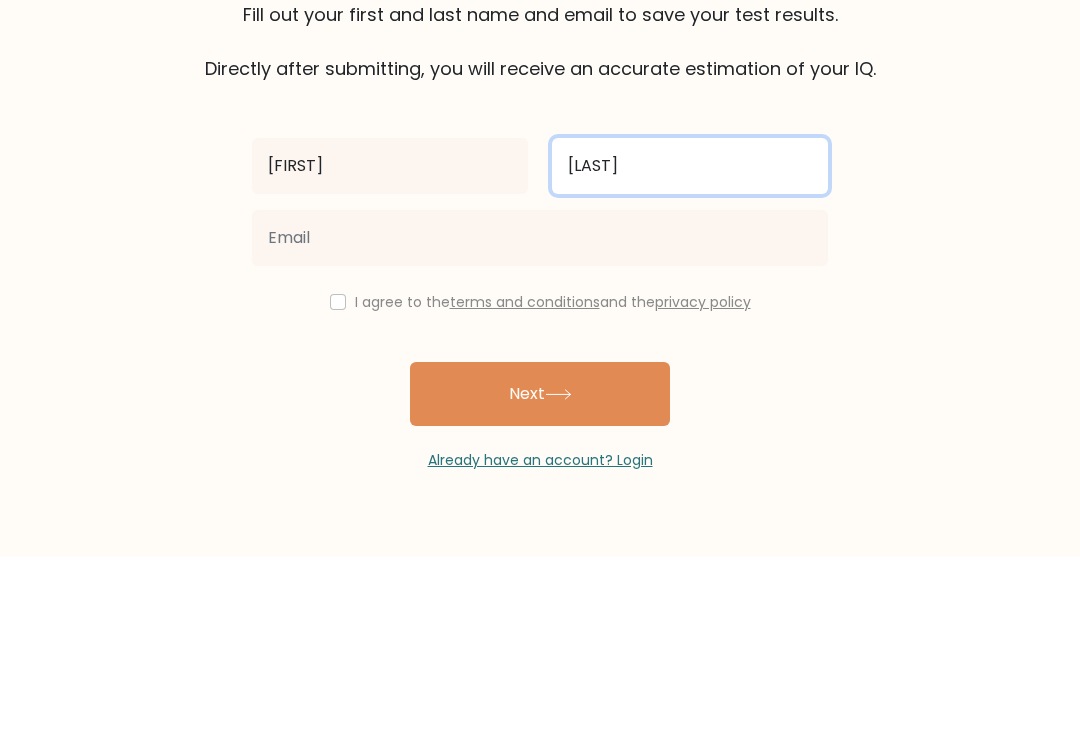 type on "[LAST]" 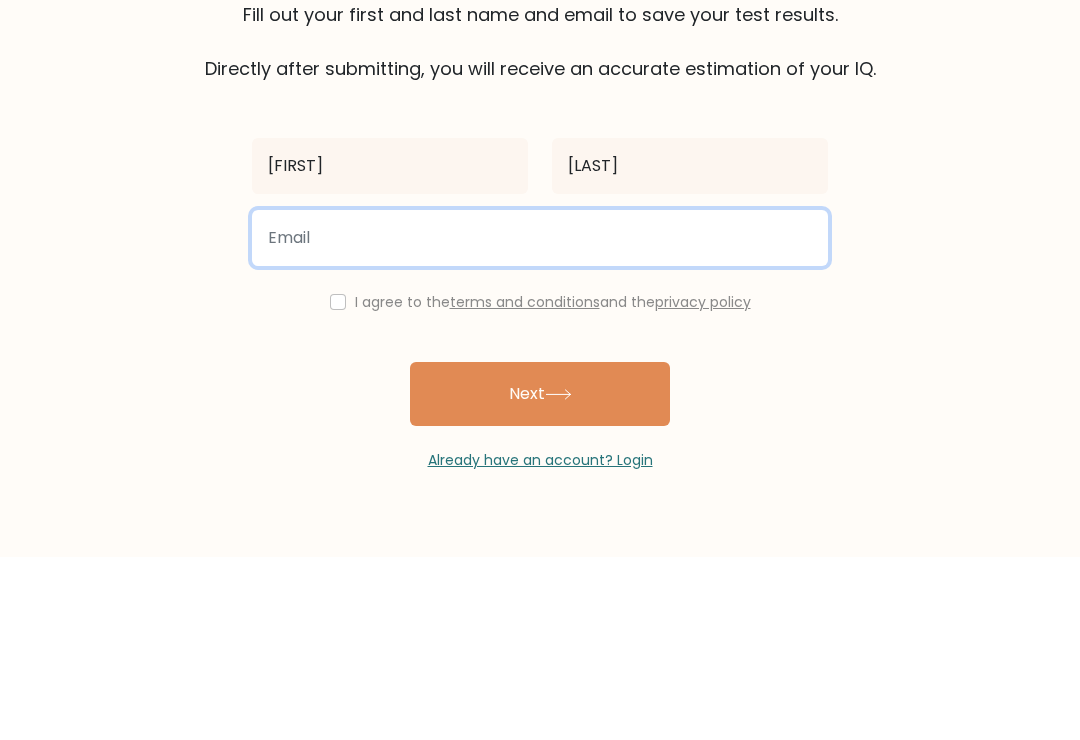 click at bounding box center [540, 421] 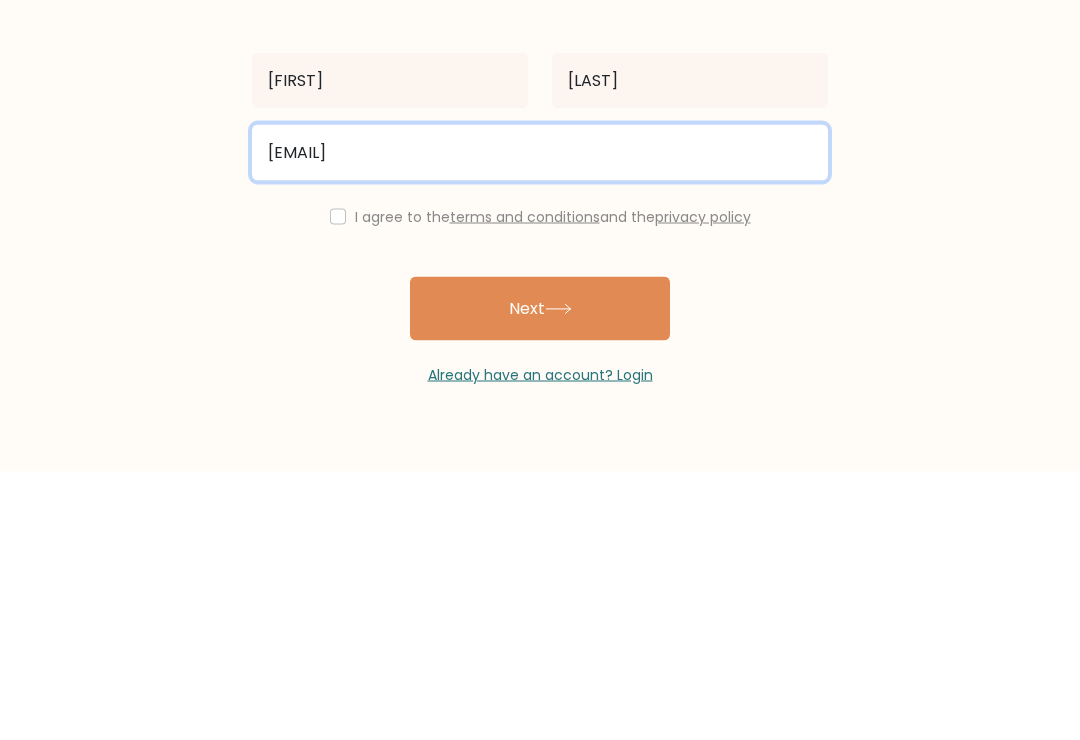 type on "benderekatv@yahoo.com" 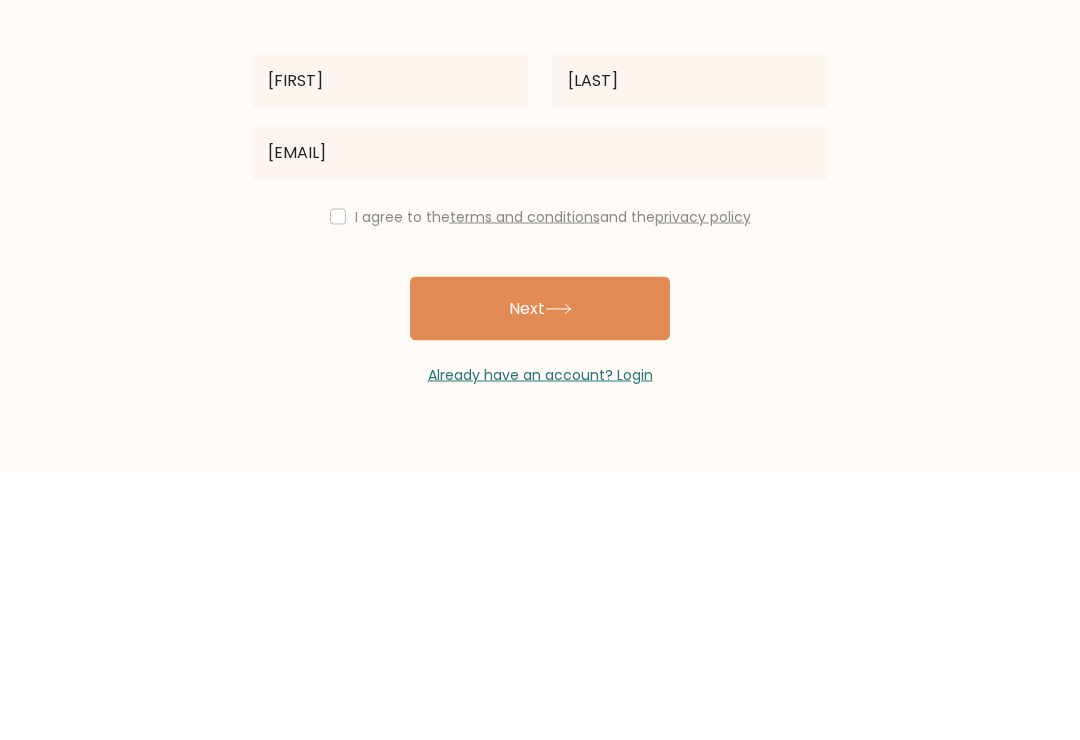 click at bounding box center (338, 485) 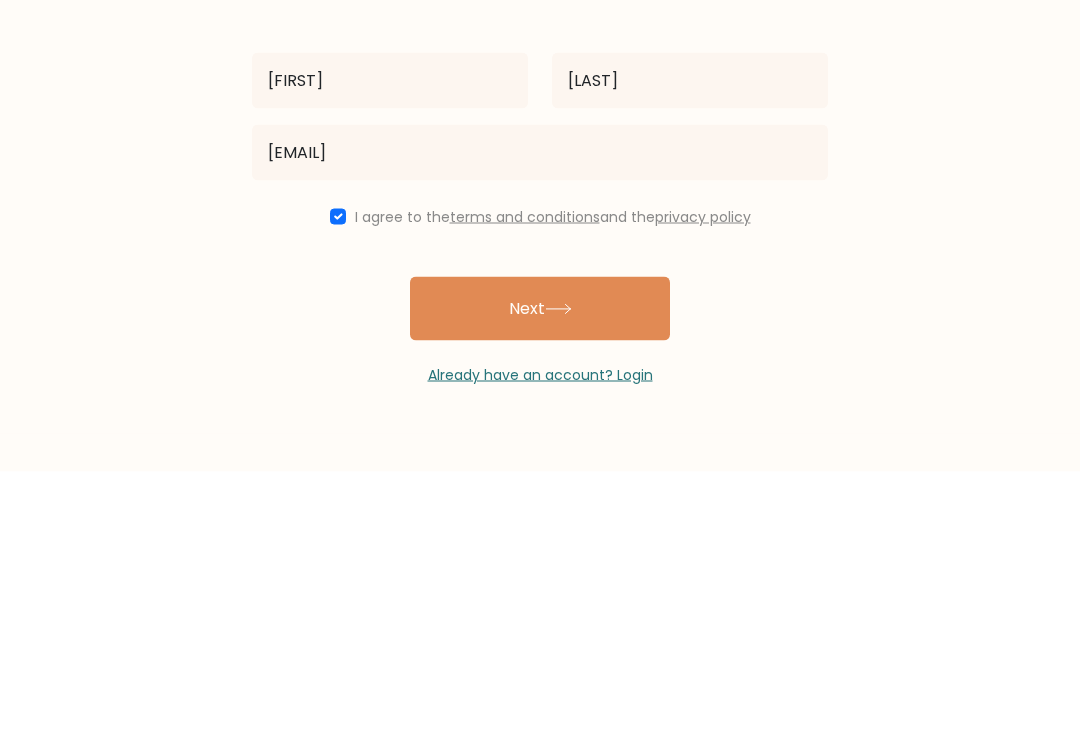 scroll, scrollTop: 31, scrollLeft: 0, axis: vertical 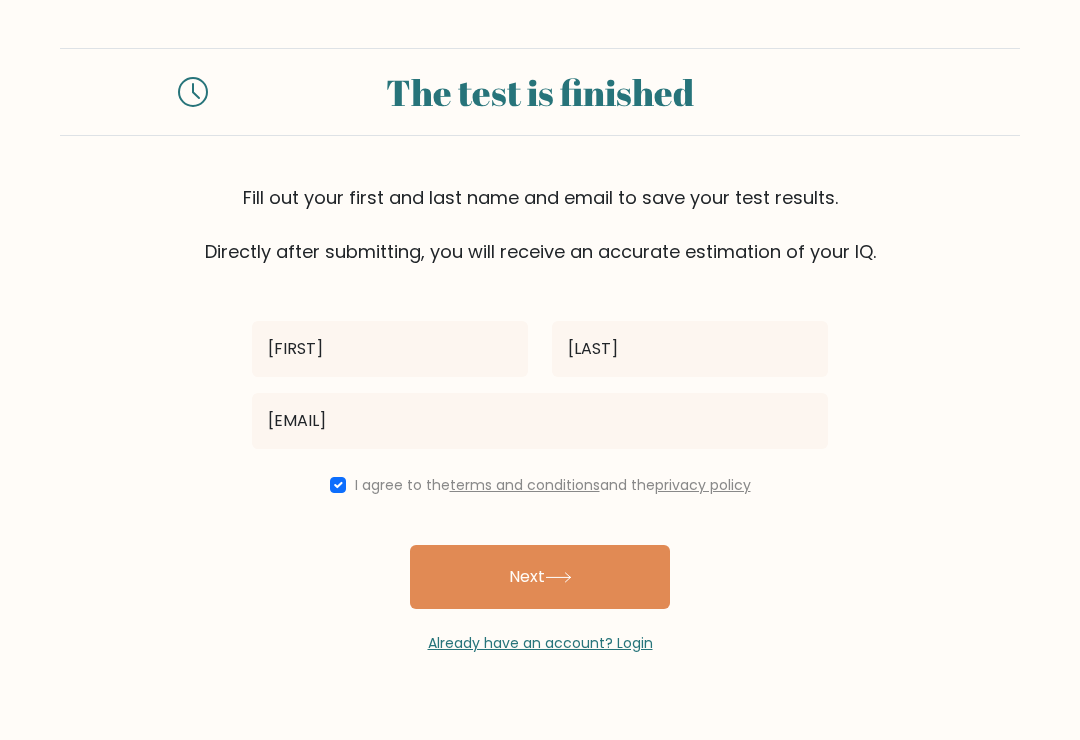 click on "Next" at bounding box center (540, 577) 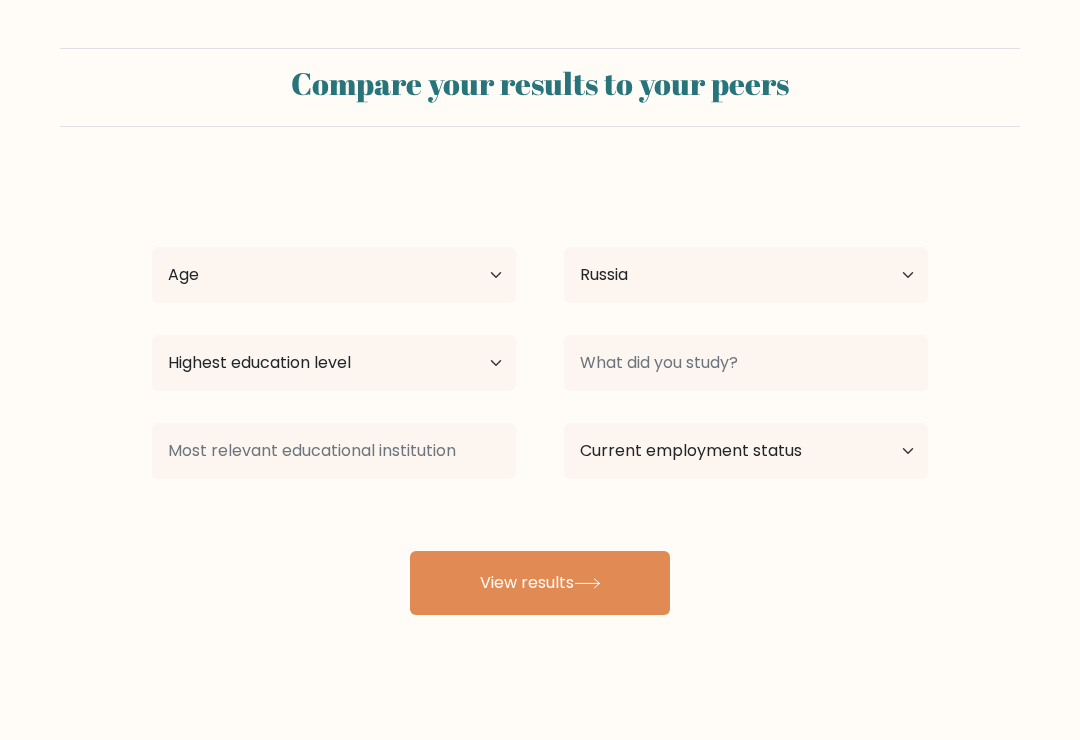 select on "RU" 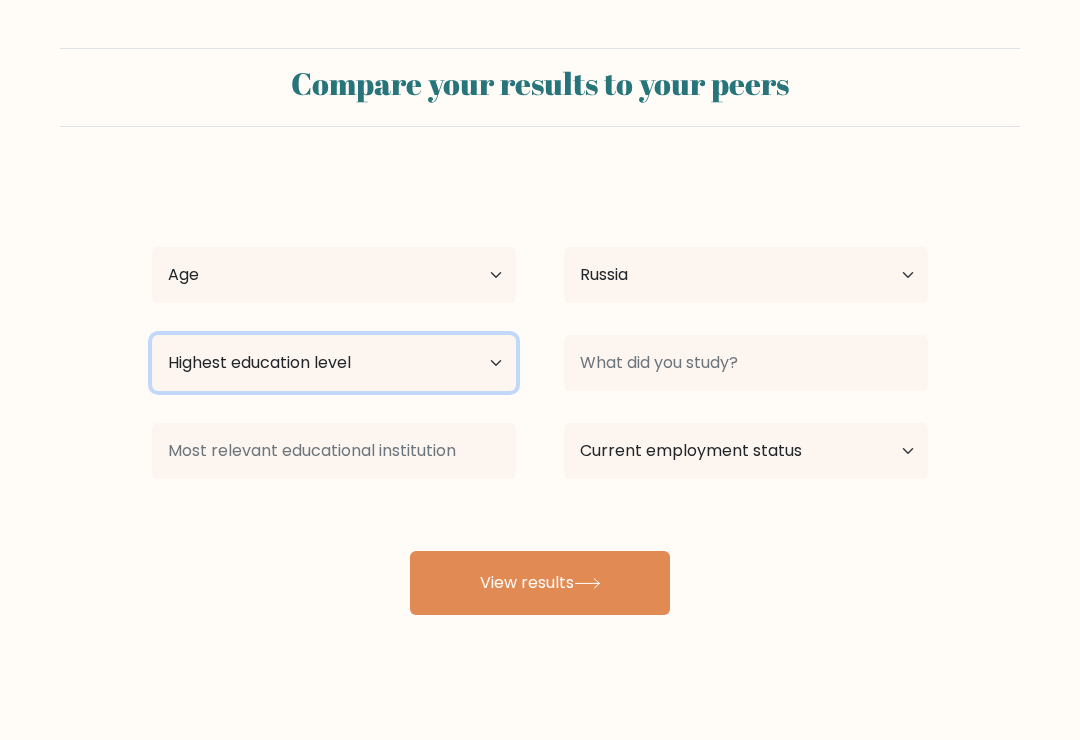 click on "Highest education level
No schooling
Primary
Lower Secondary
Upper Secondary
Occupation Specific
Bachelor's degree
Master's degree
Doctoral degree" at bounding box center [334, 363] 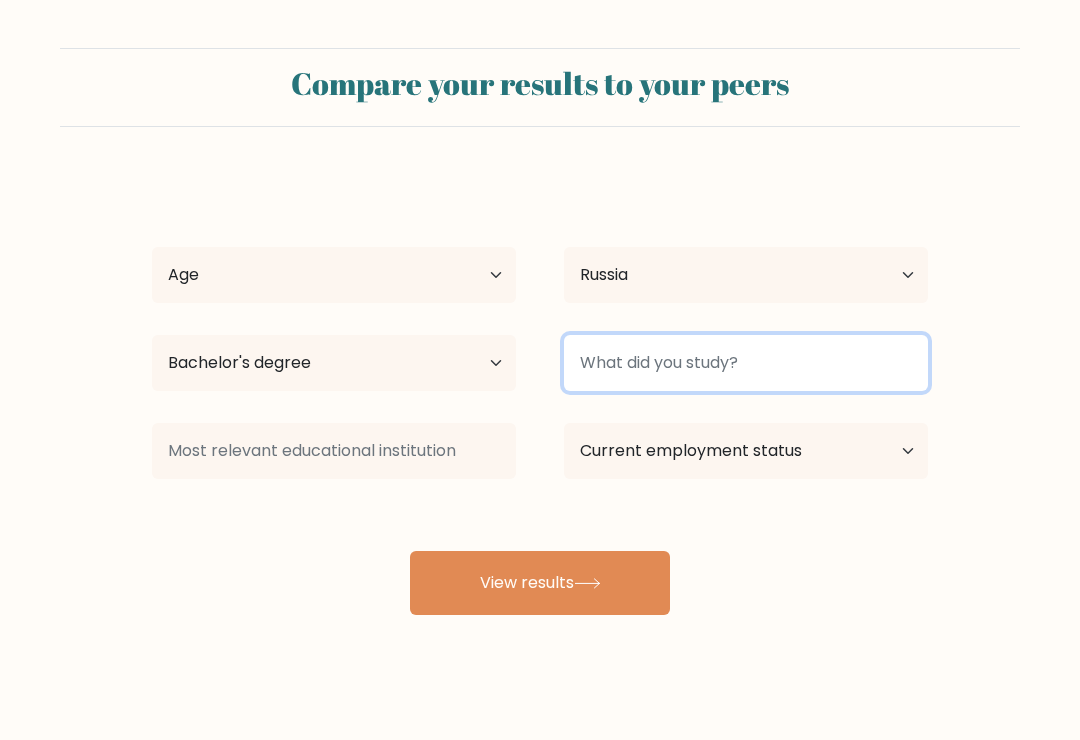 click at bounding box center [746, 363] 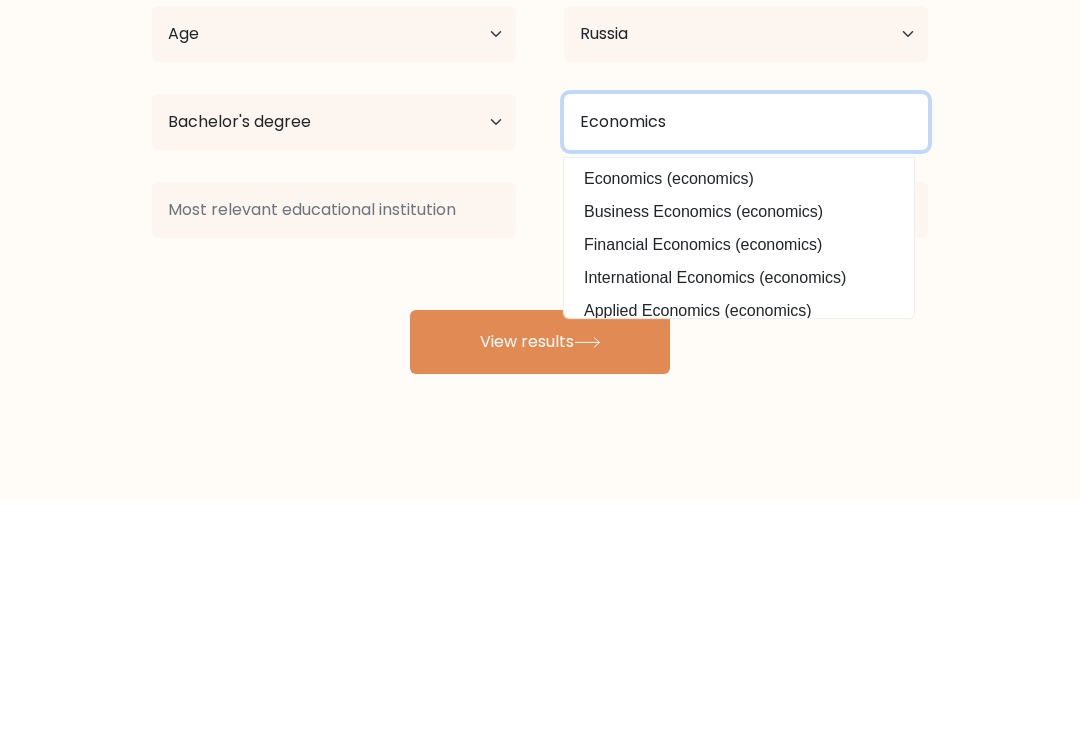 type on "Economics" 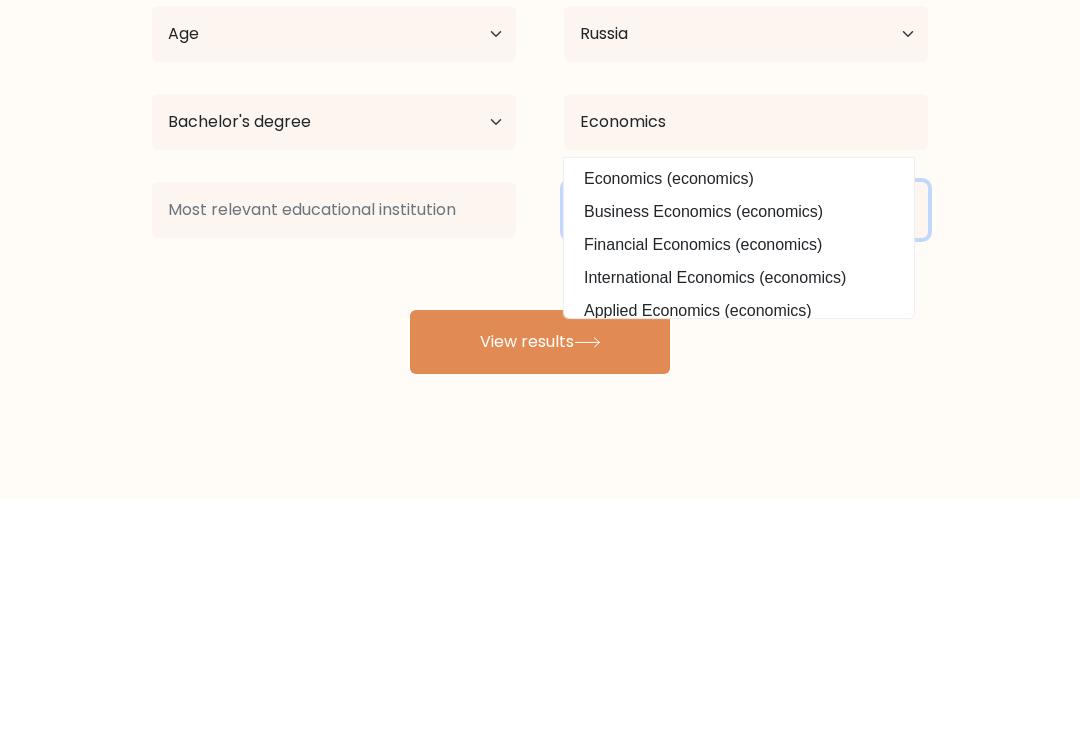 click on "Current employment status
Employed
Student
Retired
Other / prefer not to answer" at bounding box center (746, 451) 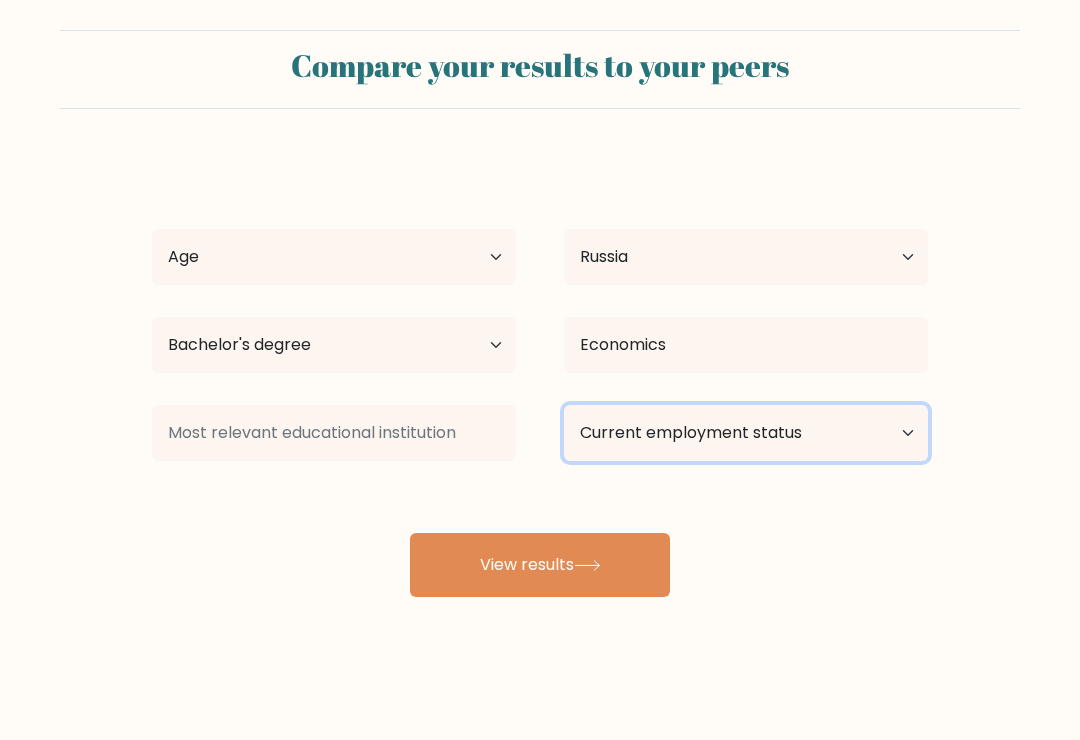 select on "retired" 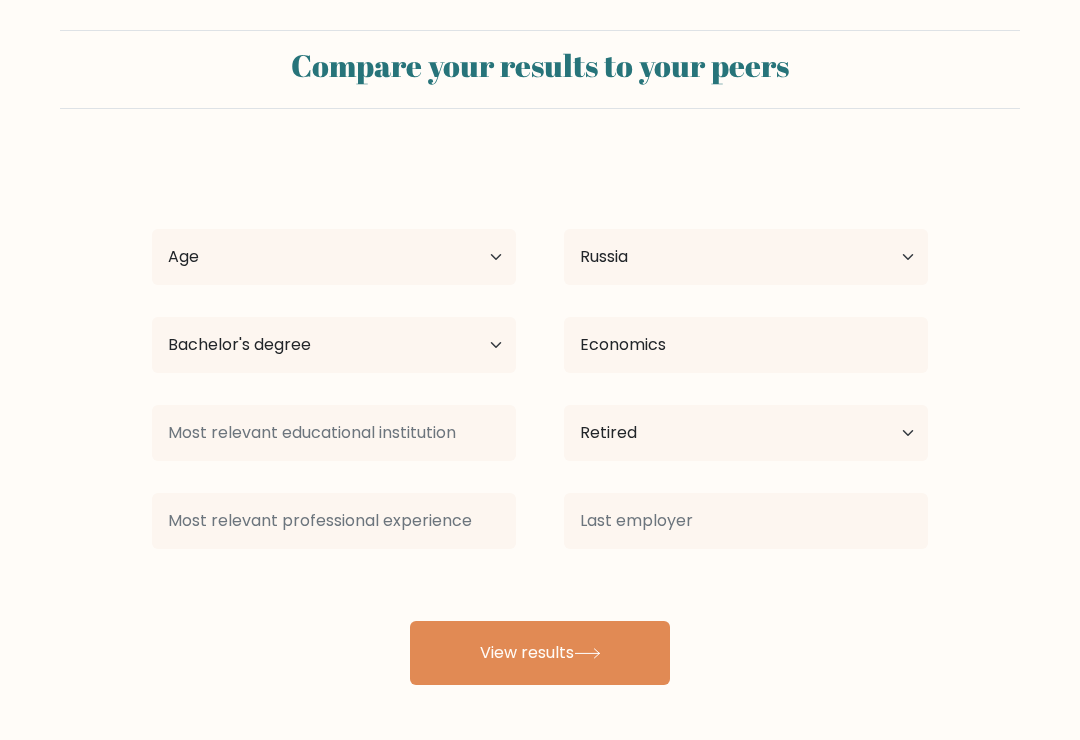 click on "View results" at bounding box center (540, 653) 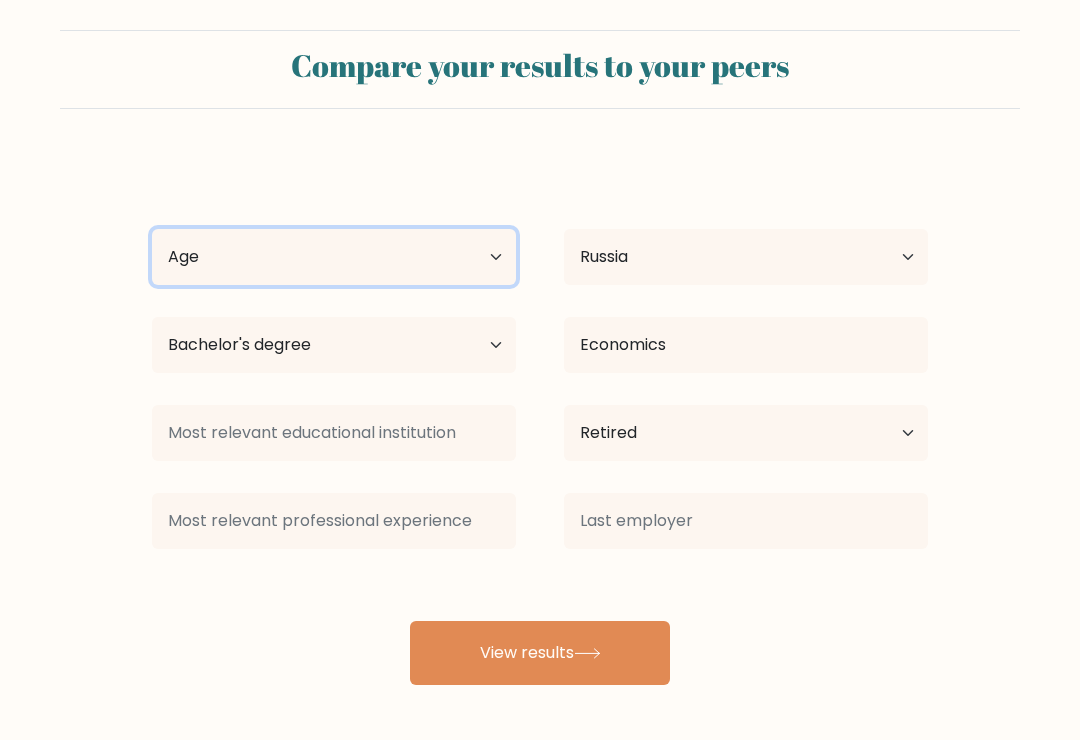 click on "Age
Under 18 years old
18-24 years old
25-34 years old
35-44 years old
45-54 years old
55-64 years old
65 years old and above" at bounding box center [334, 257] 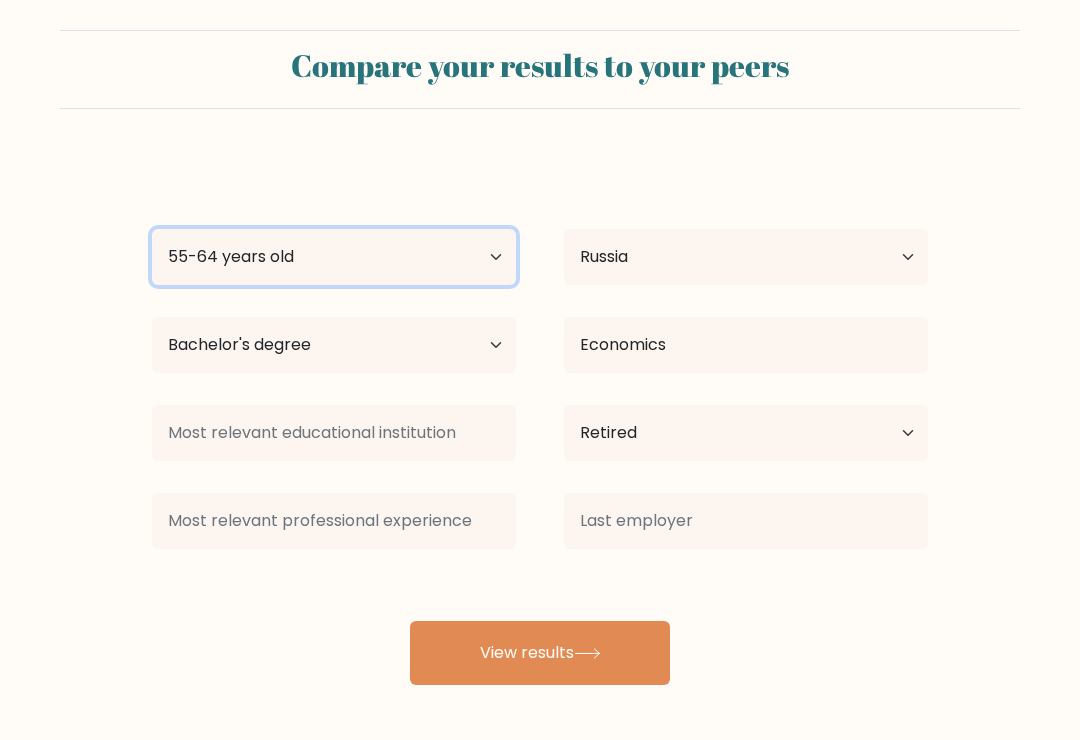 click on "Age
Under 18 years old
18-24 years old
25-34 years old
35-44 years old
45-54 years old
55-64 years old
65 years old and above" at bounding box center [334, 257] 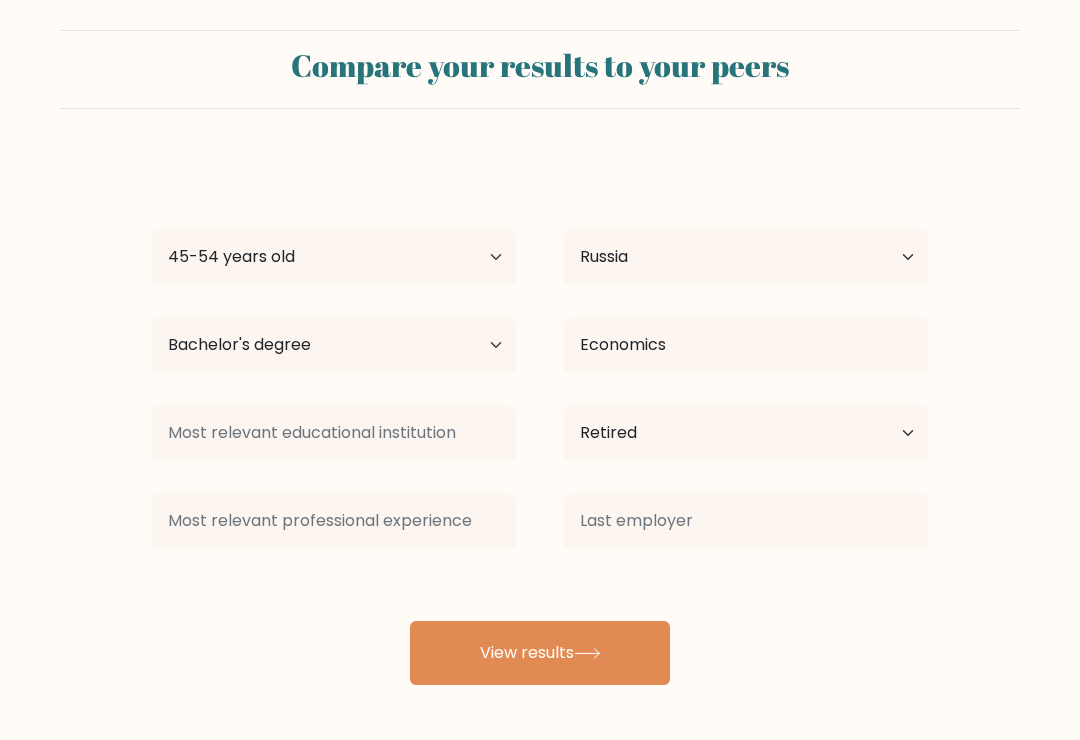 click on "View results" at bounding box center (540, 653) 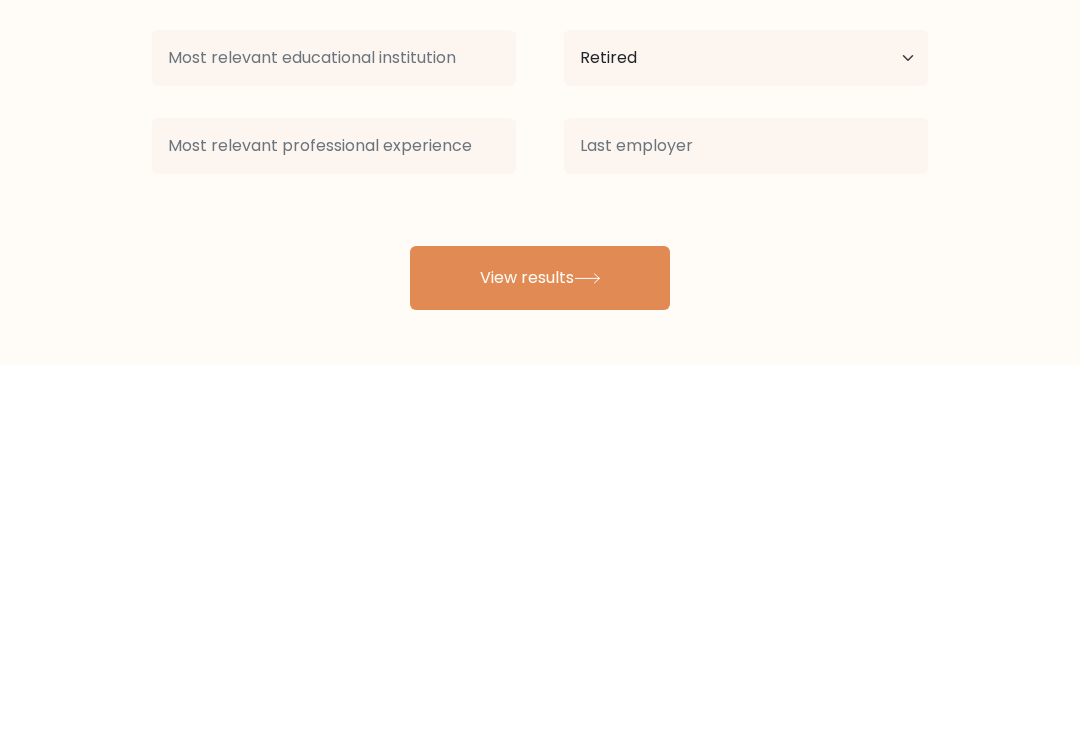 click on "View results" at bounding box center (540, 653) 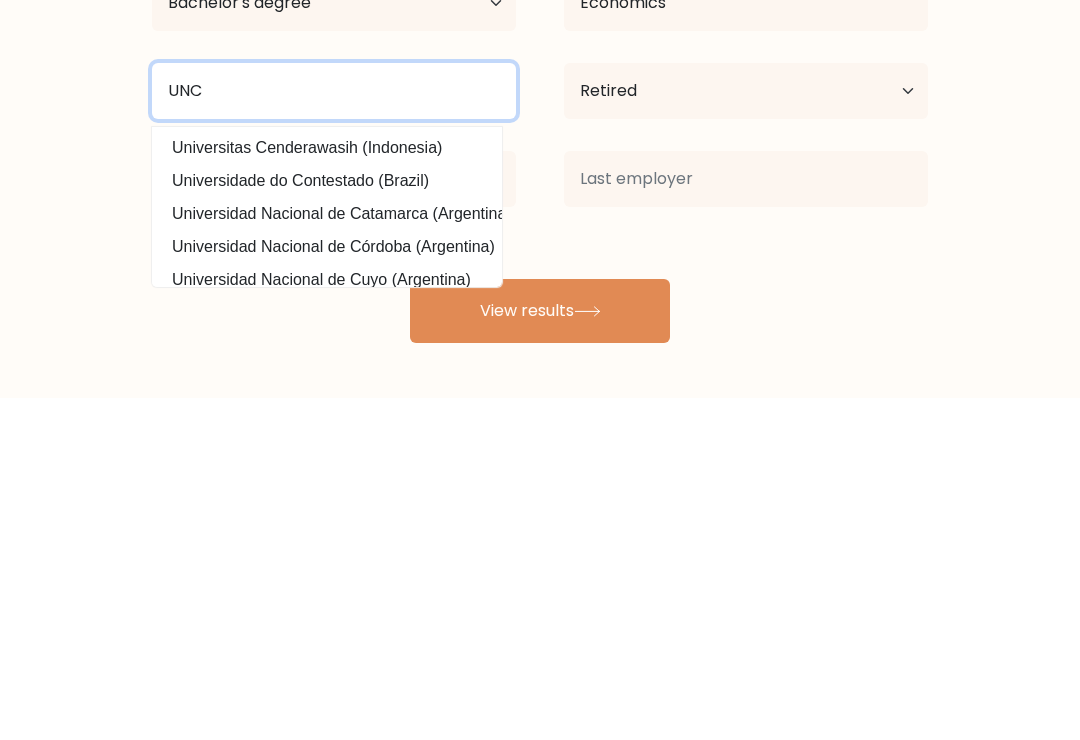 type on "UNC" 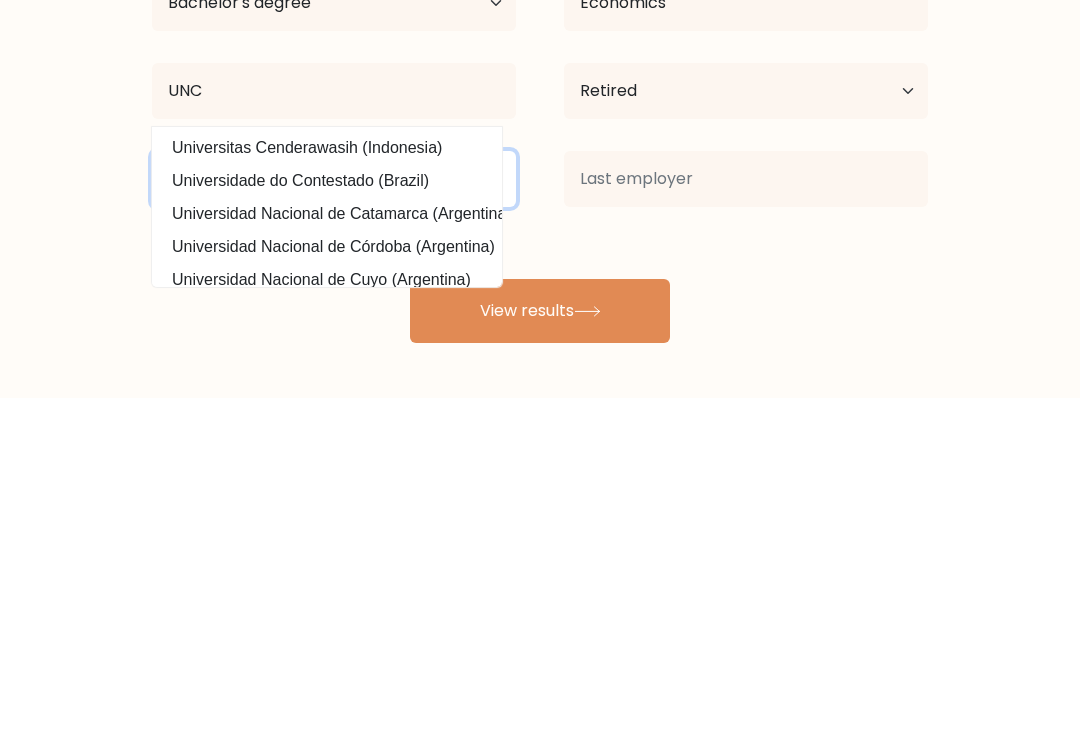 click at bounding box center (334, 521) 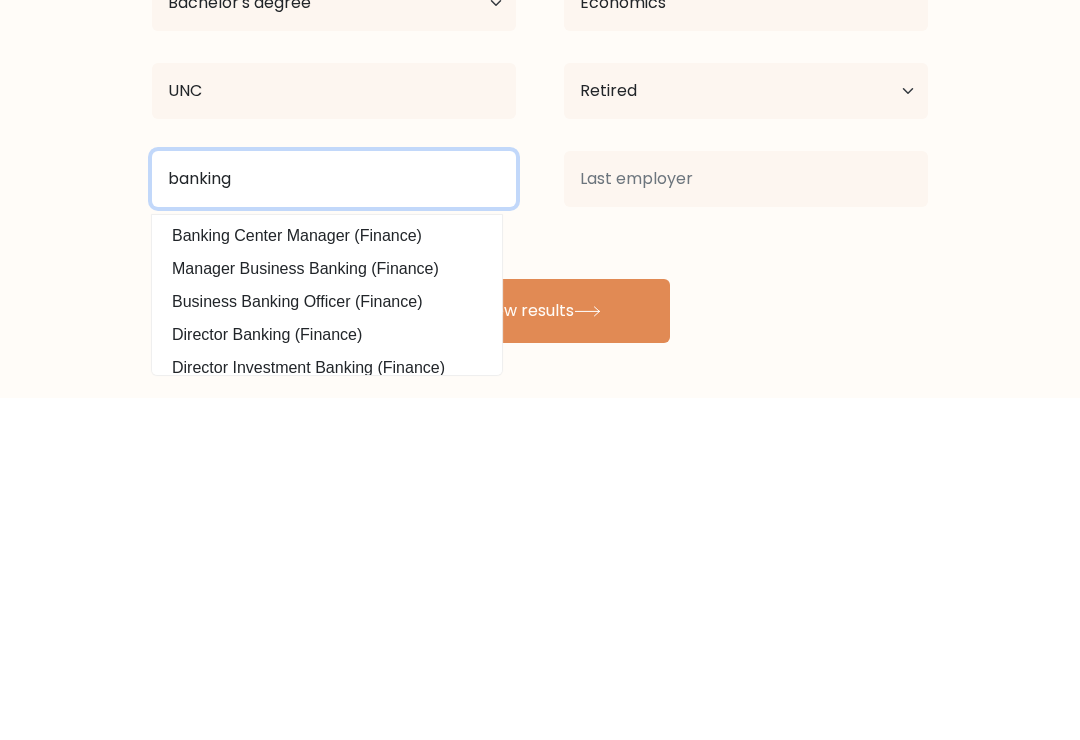 type on "banking" 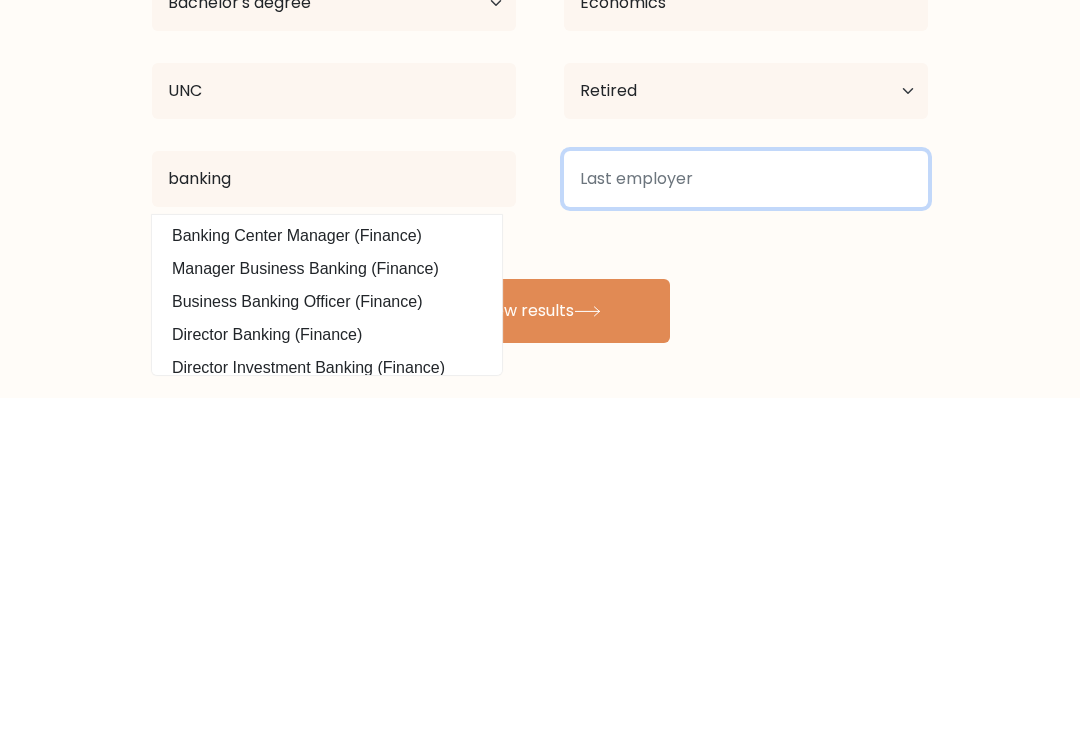 click at bounding box center (746, 521) 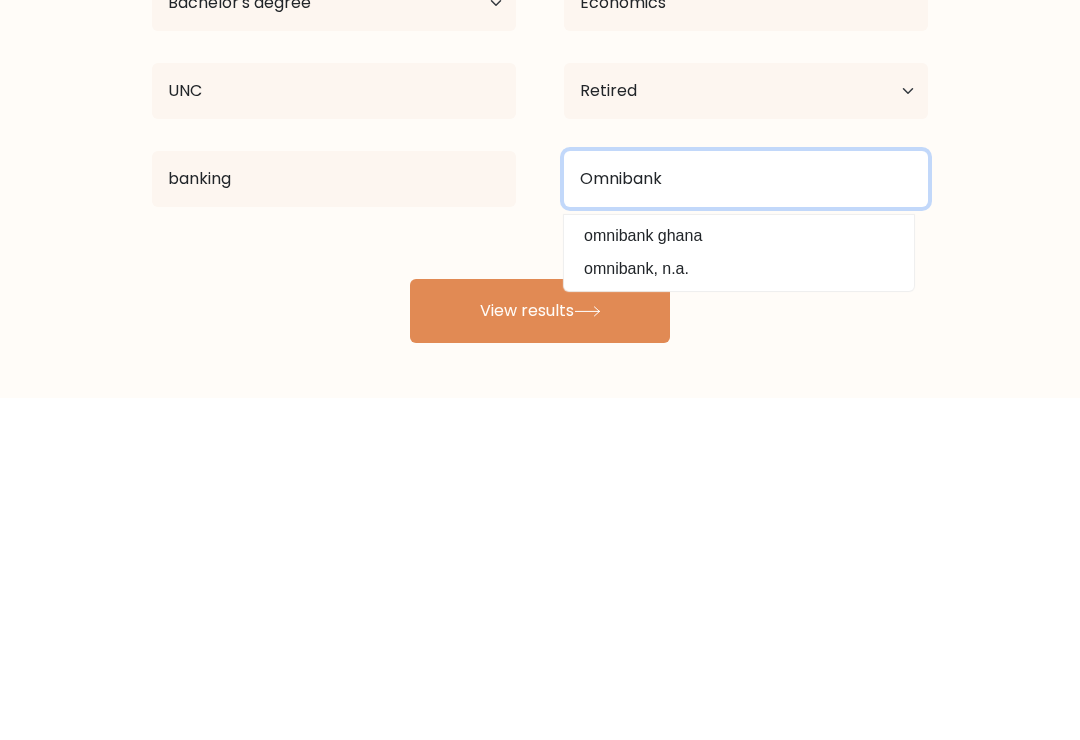 type on "Omnibank" 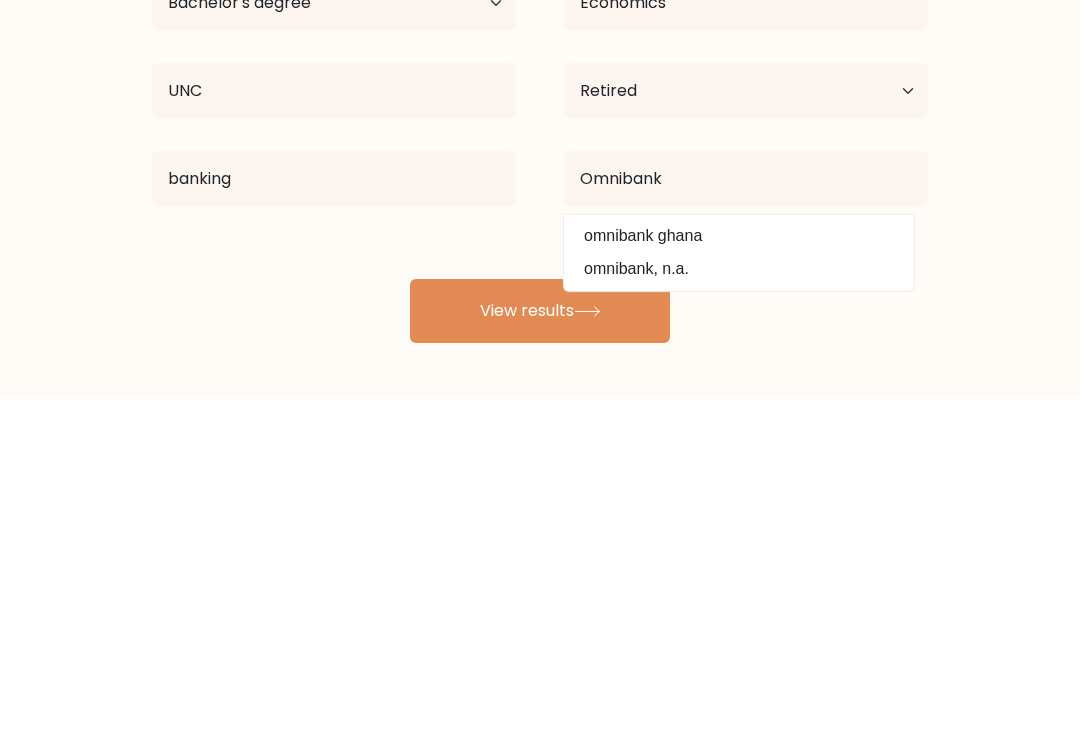 click on "View results" at bounding box center [540, 653] 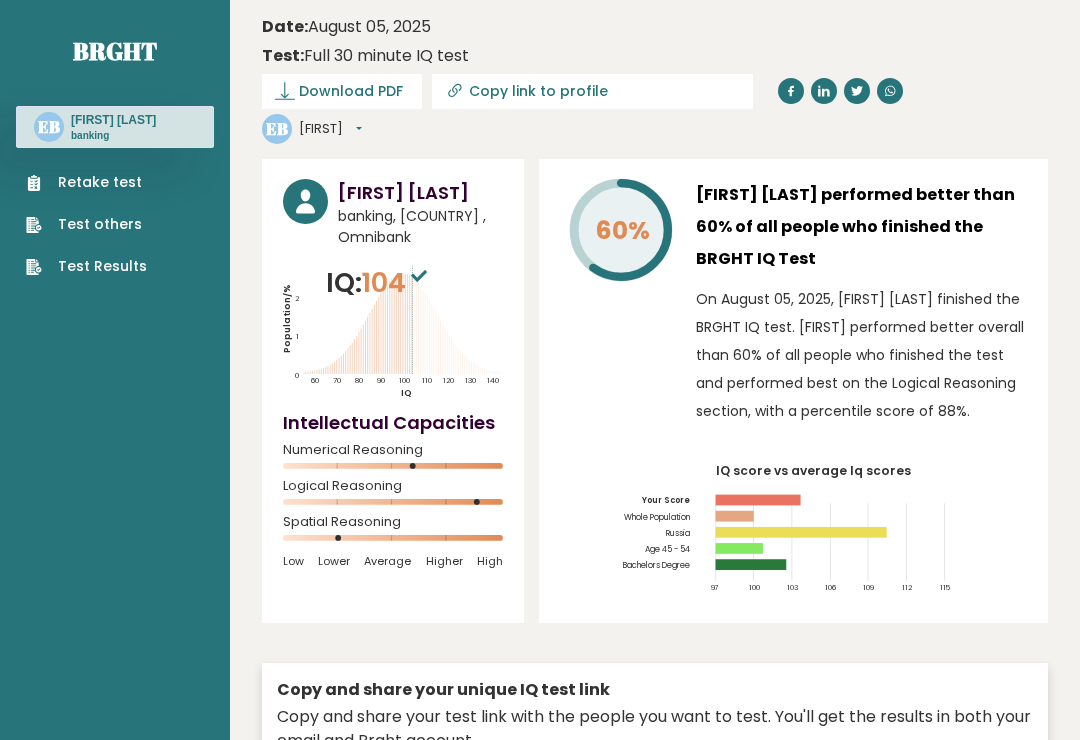 scroll, scrollTop: 0, scrollLeft: 0, axis: both 